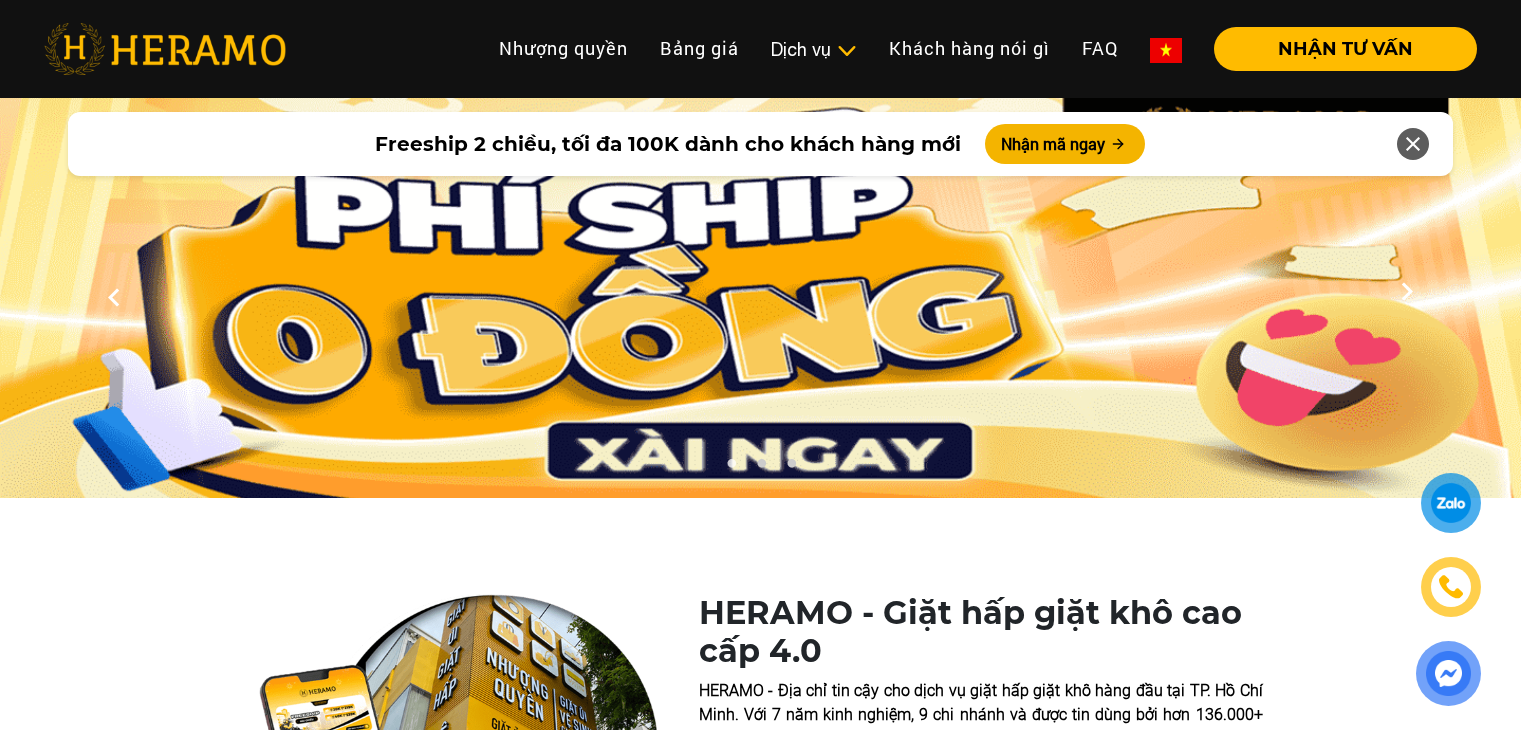 scroll, scrollTop: 0, scrollLeft: 0, axis: both 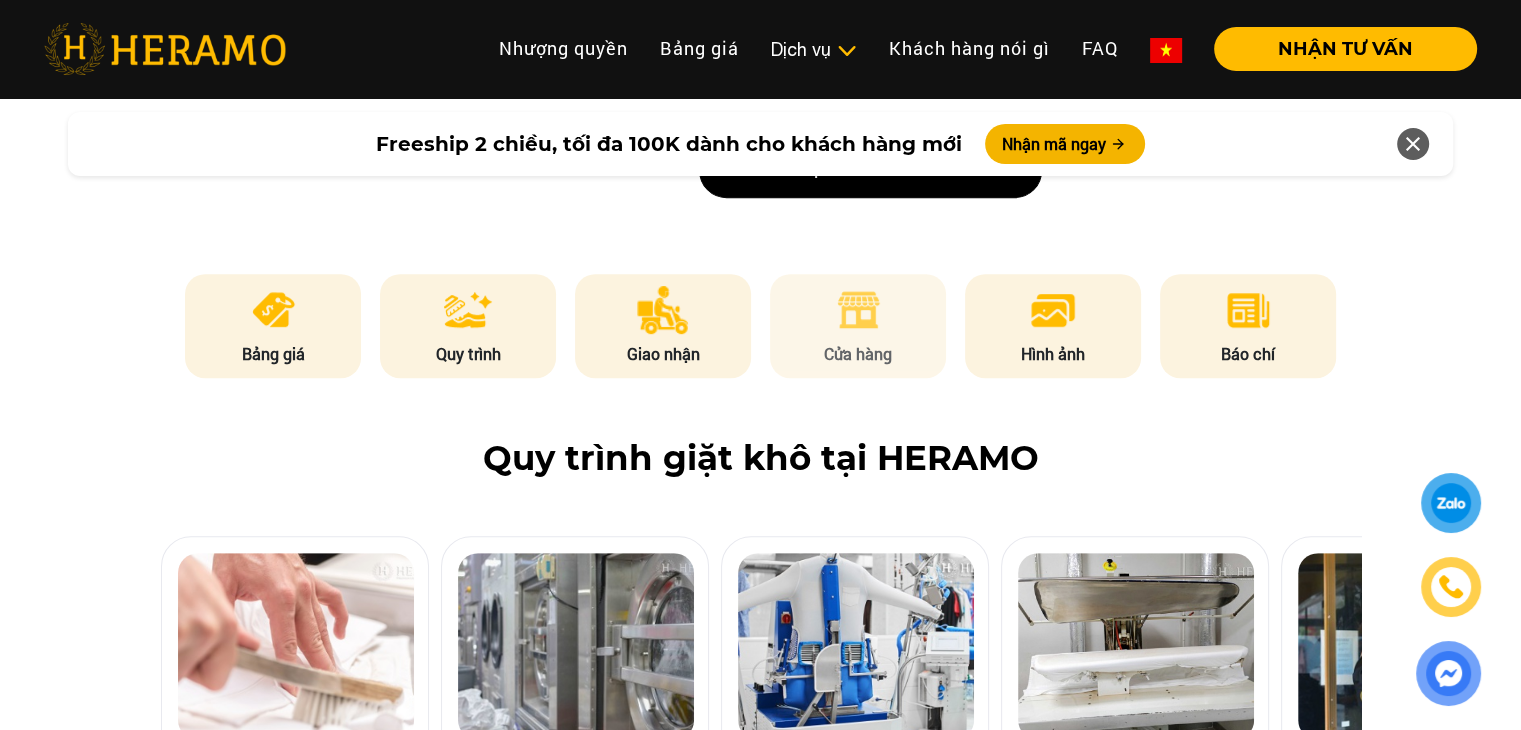 click on "Cửa hàng" at bounding box center [858, 326] 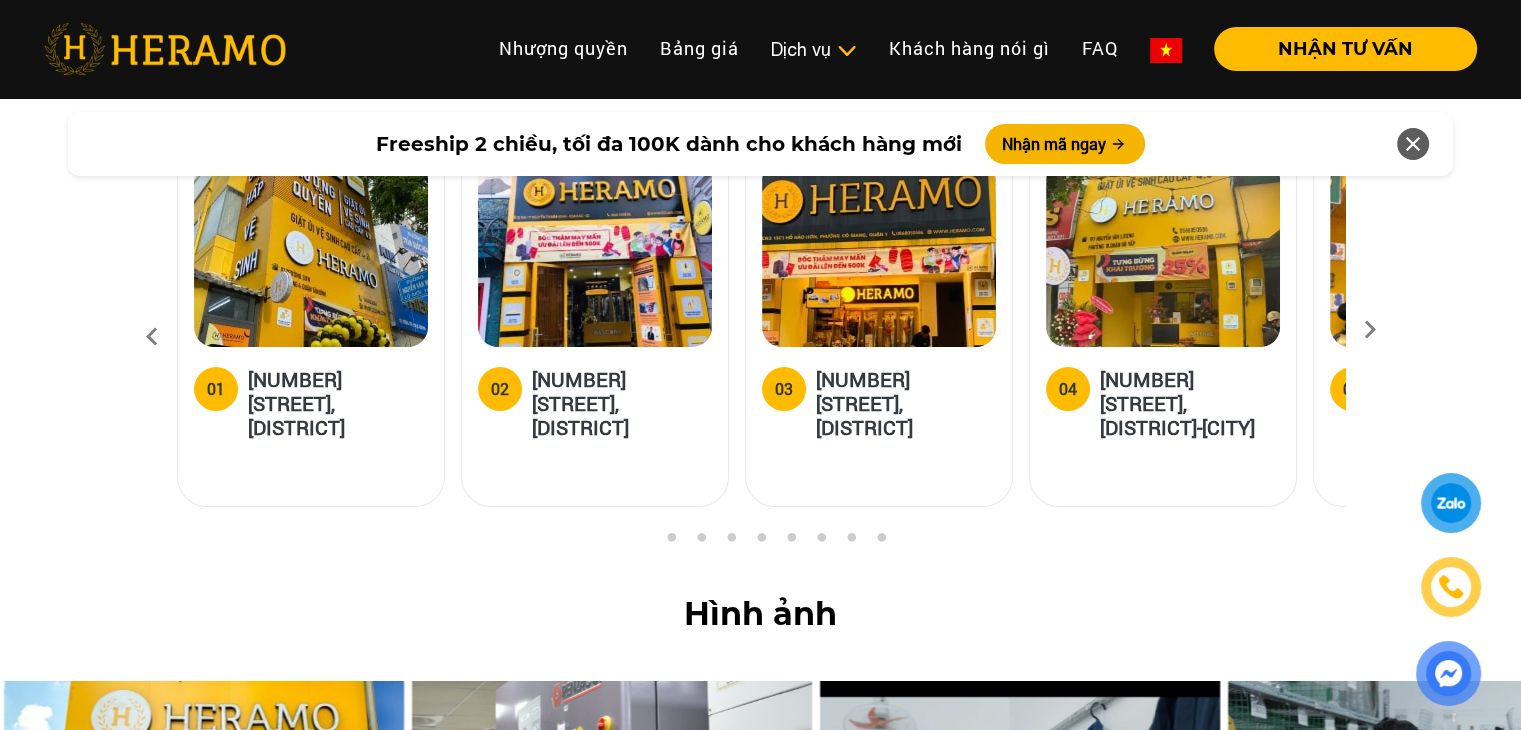 click at bounding box center [1370, 336] 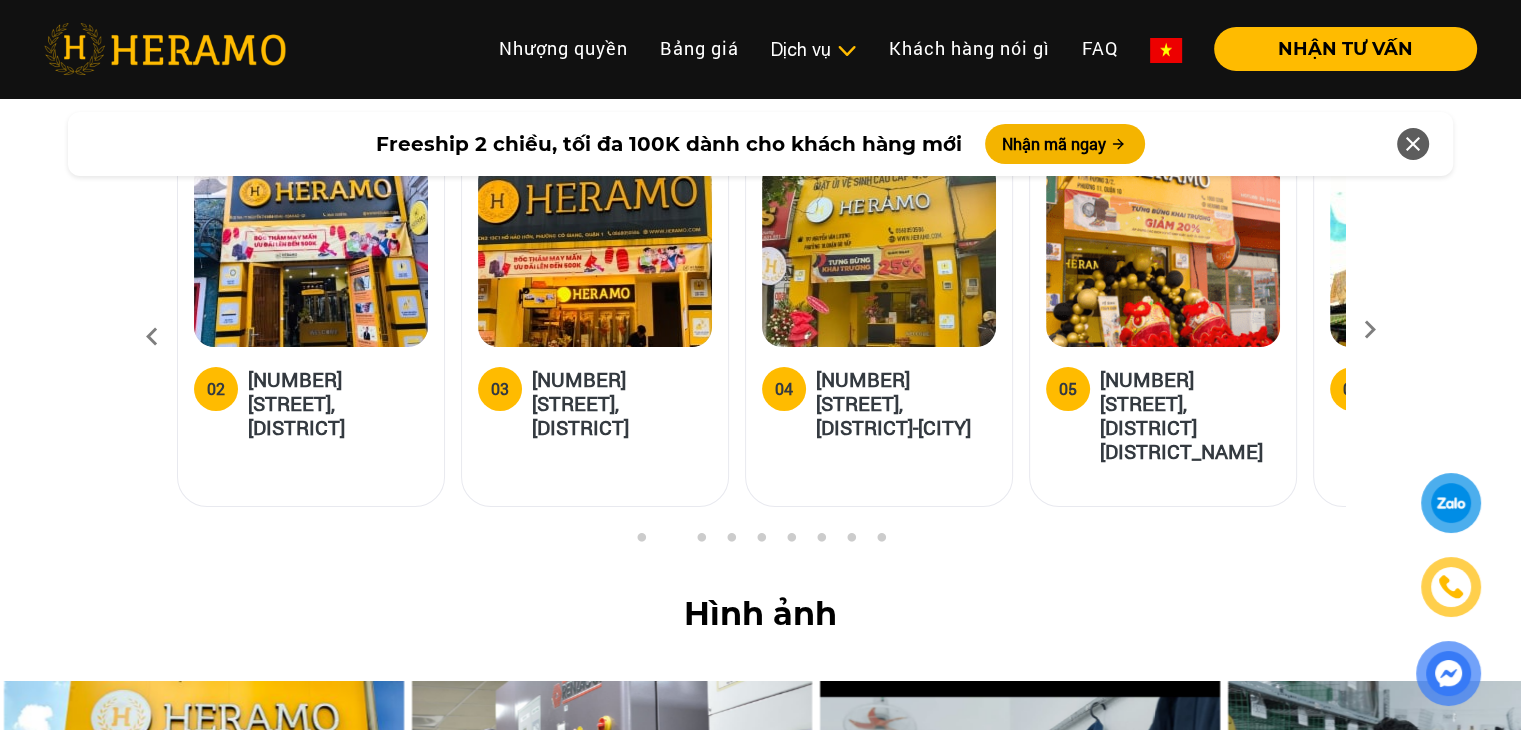 click at bounding box center (1370, 336) 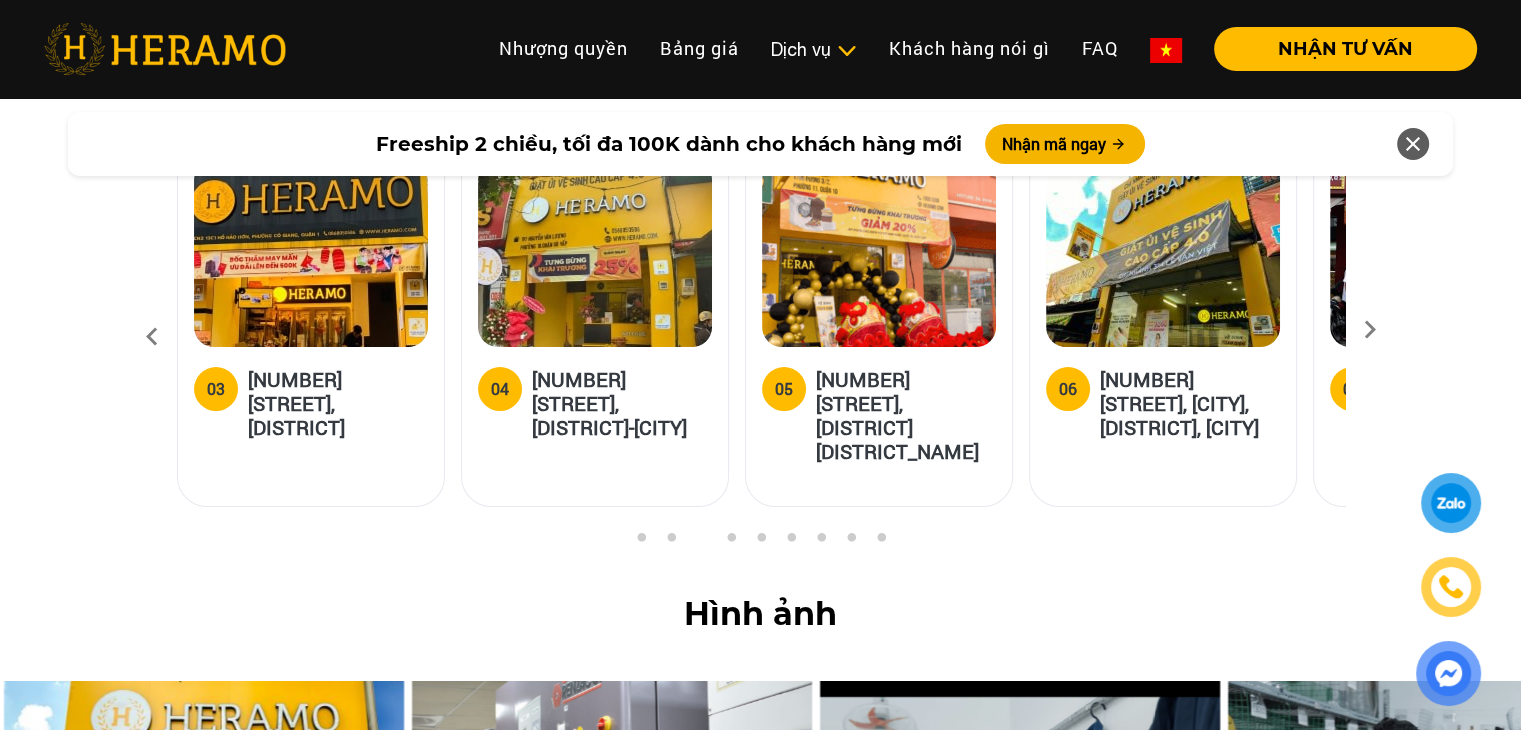 click at bounding box center [1370, 336] 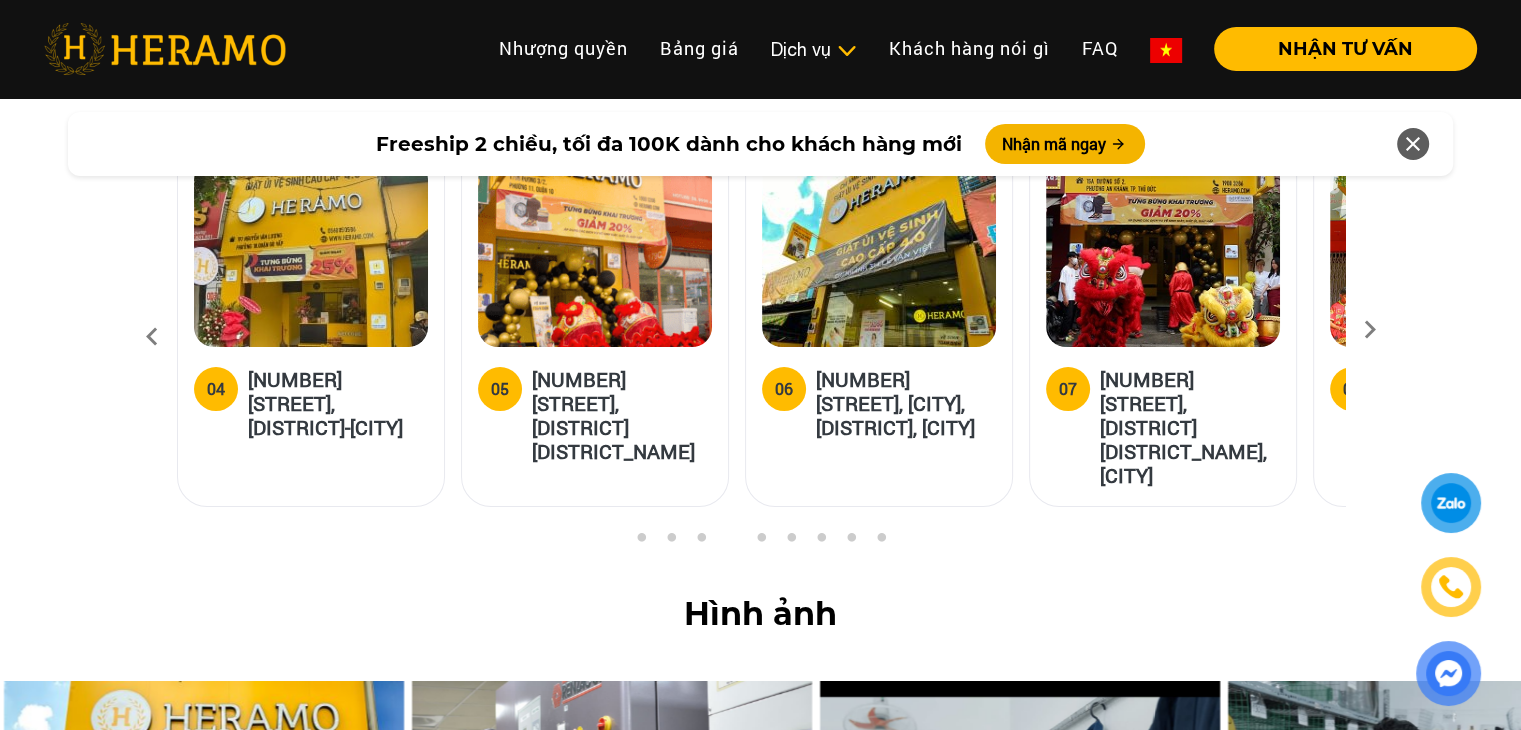 click at bounding box center (1370, 336) 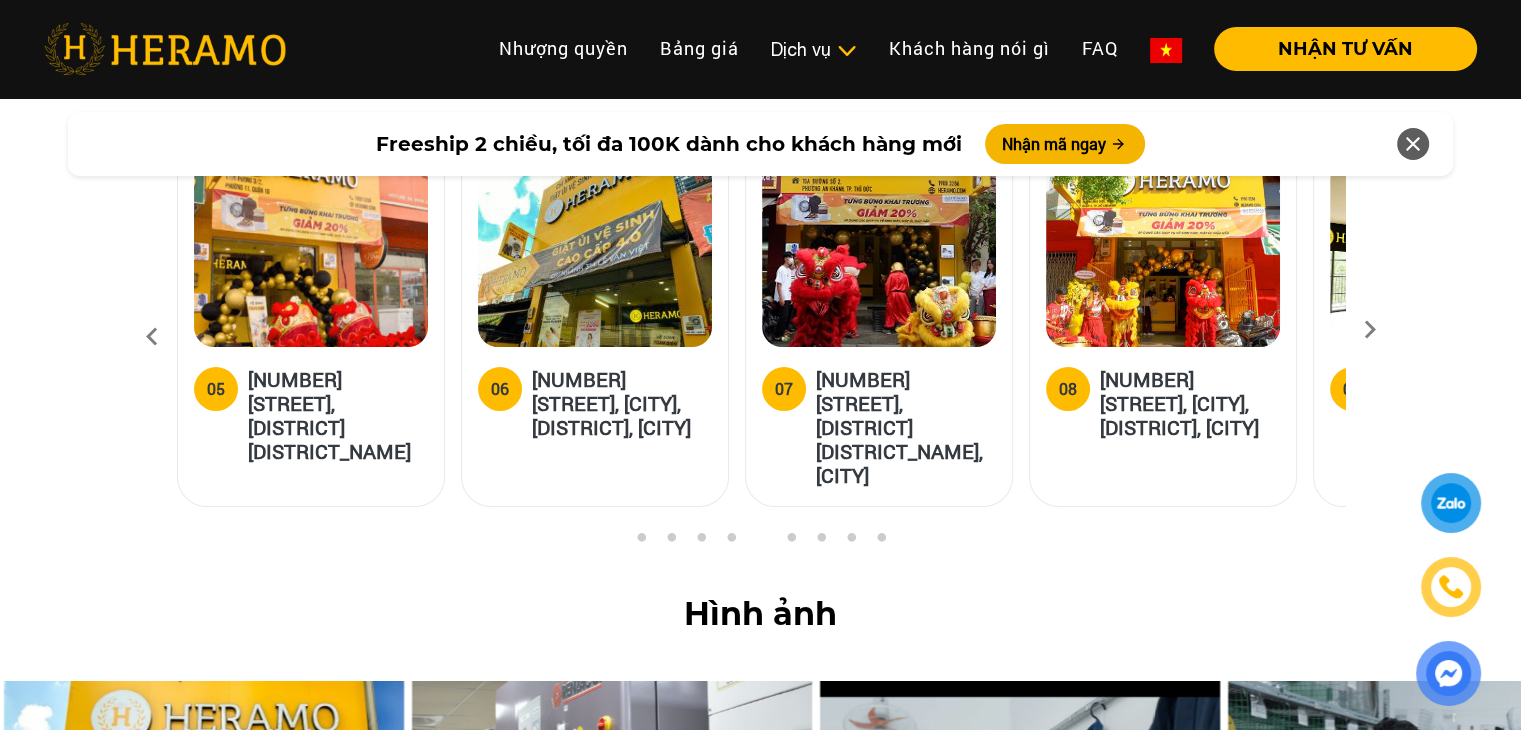 click at bounding box center [1370, 336] 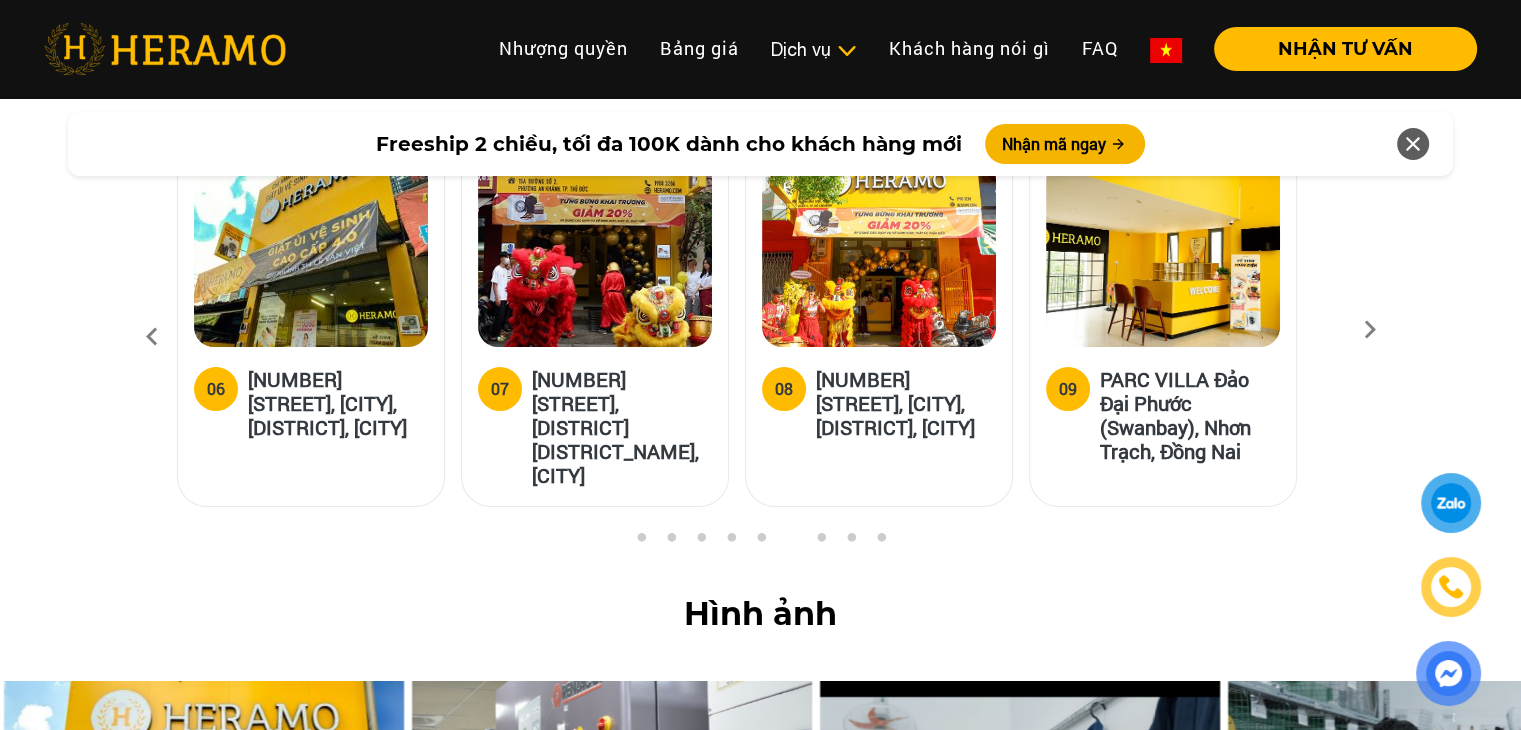 click at bounding box center (1370, 336) 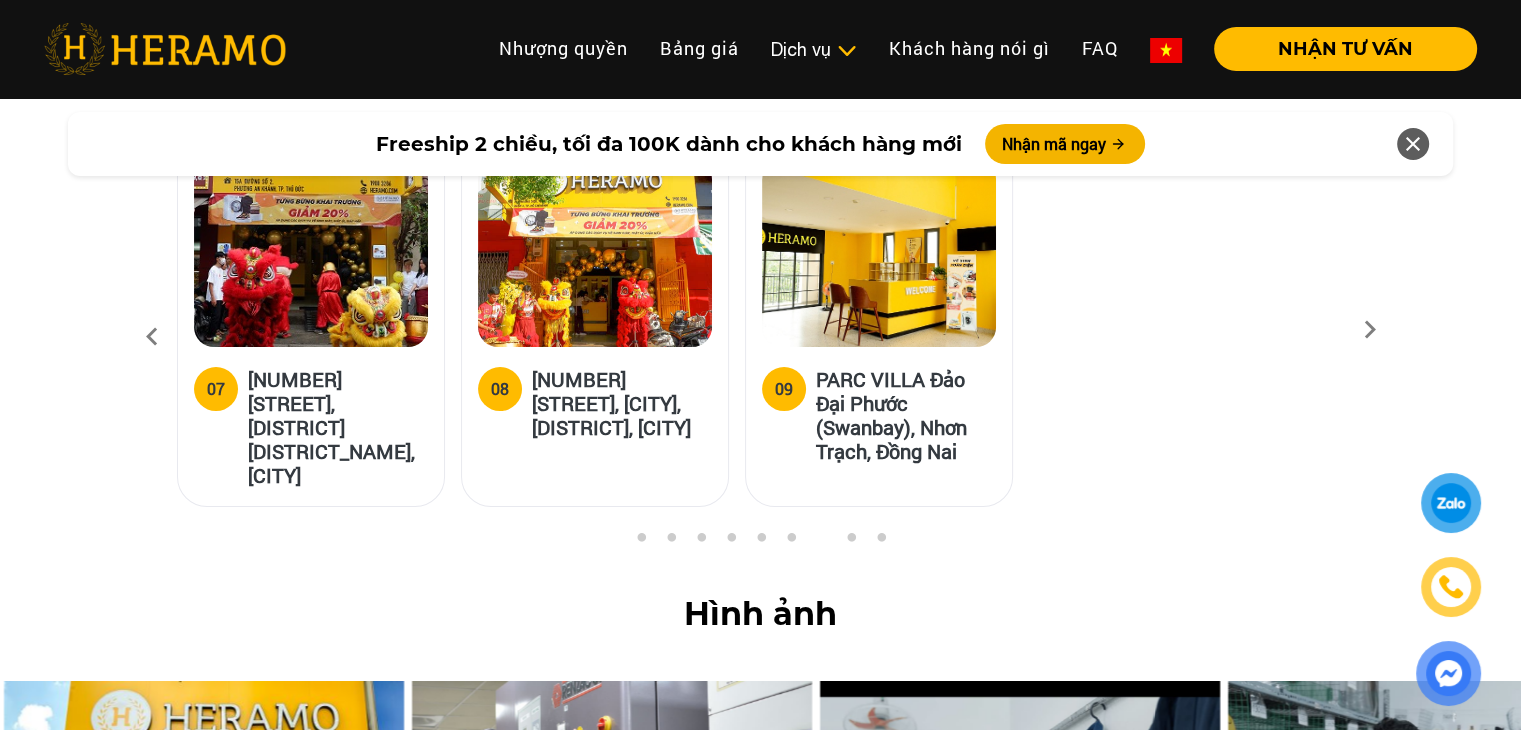 click at bounding box center [1370, 336] 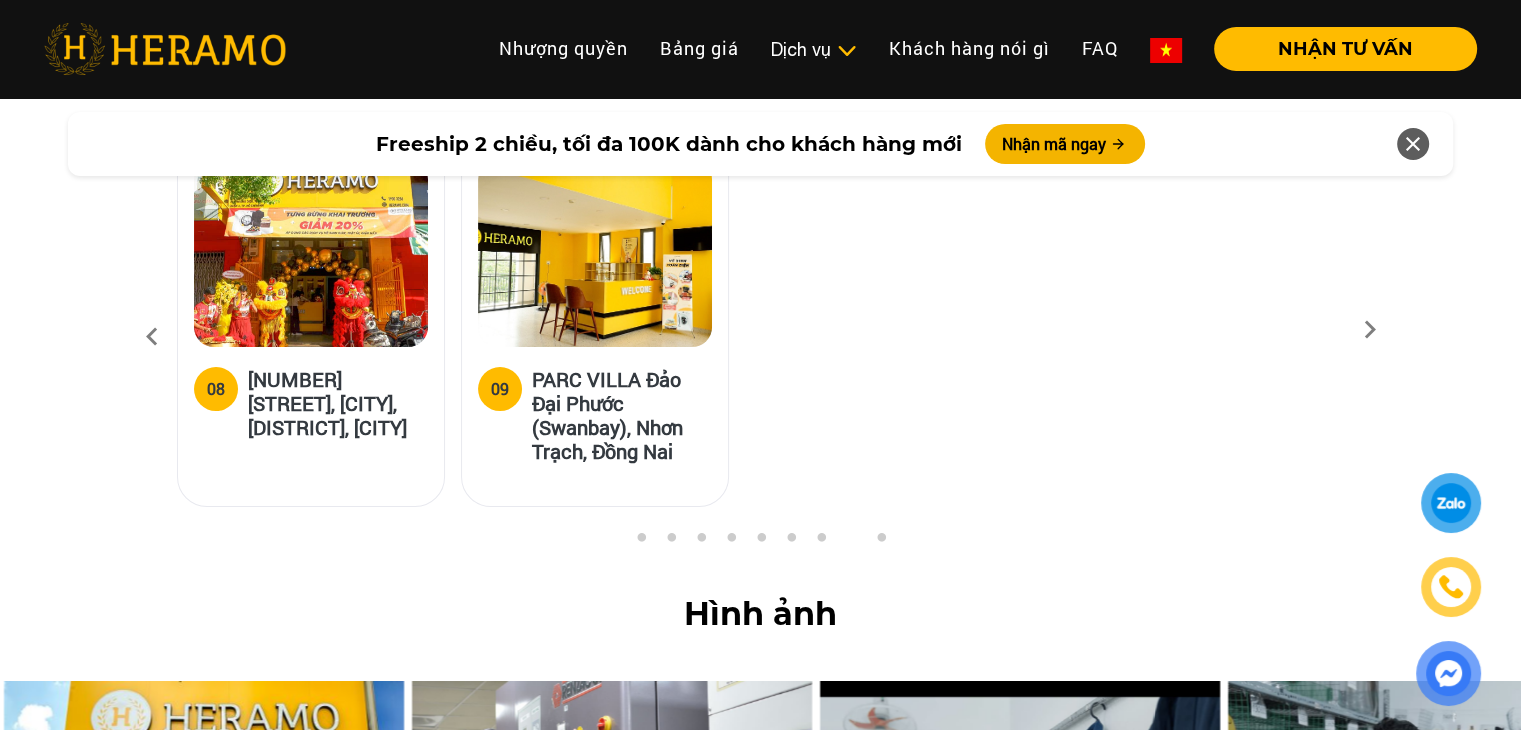 click at bounding box center [1370, 336] 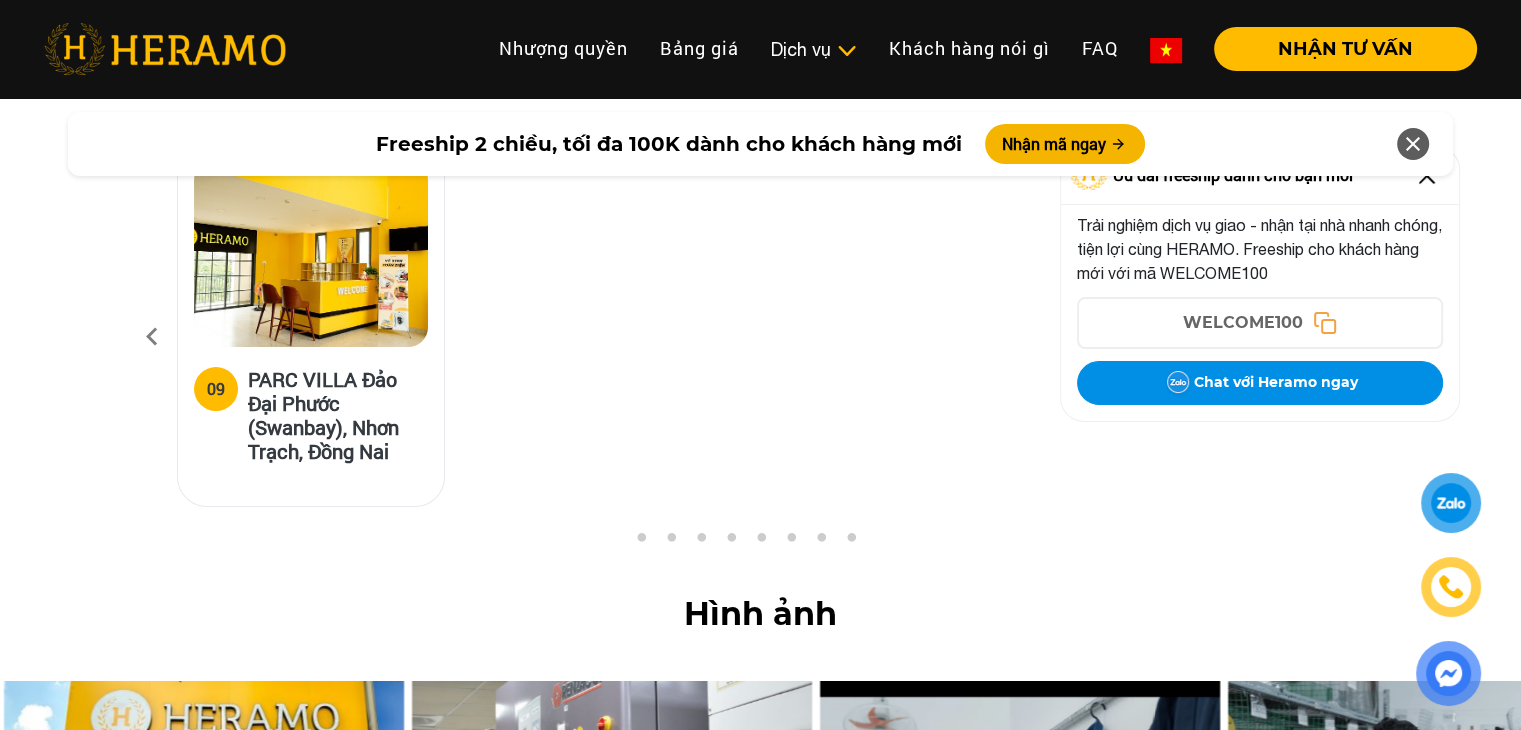 click at bounding box center [311, 253] 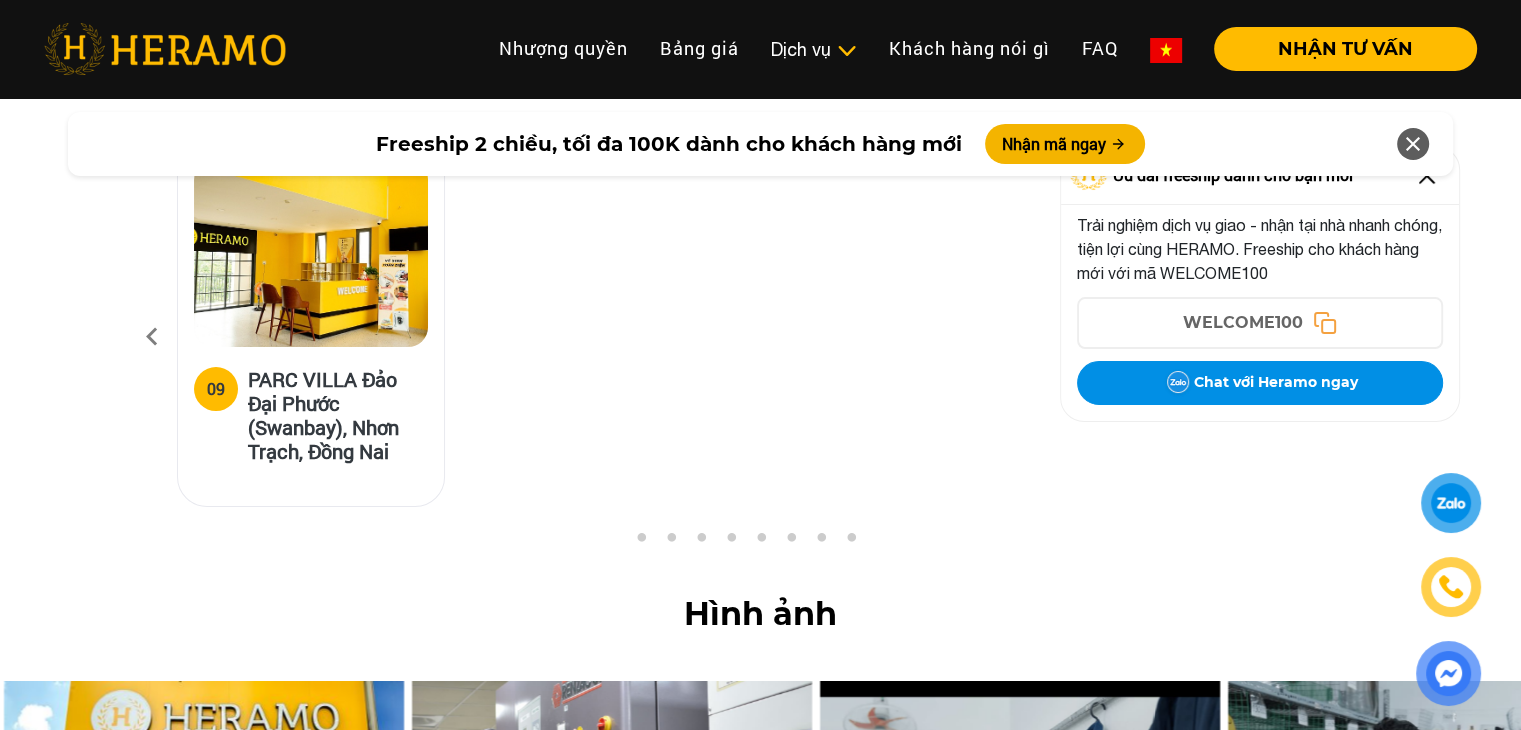 click at bounding box center [152, 337] 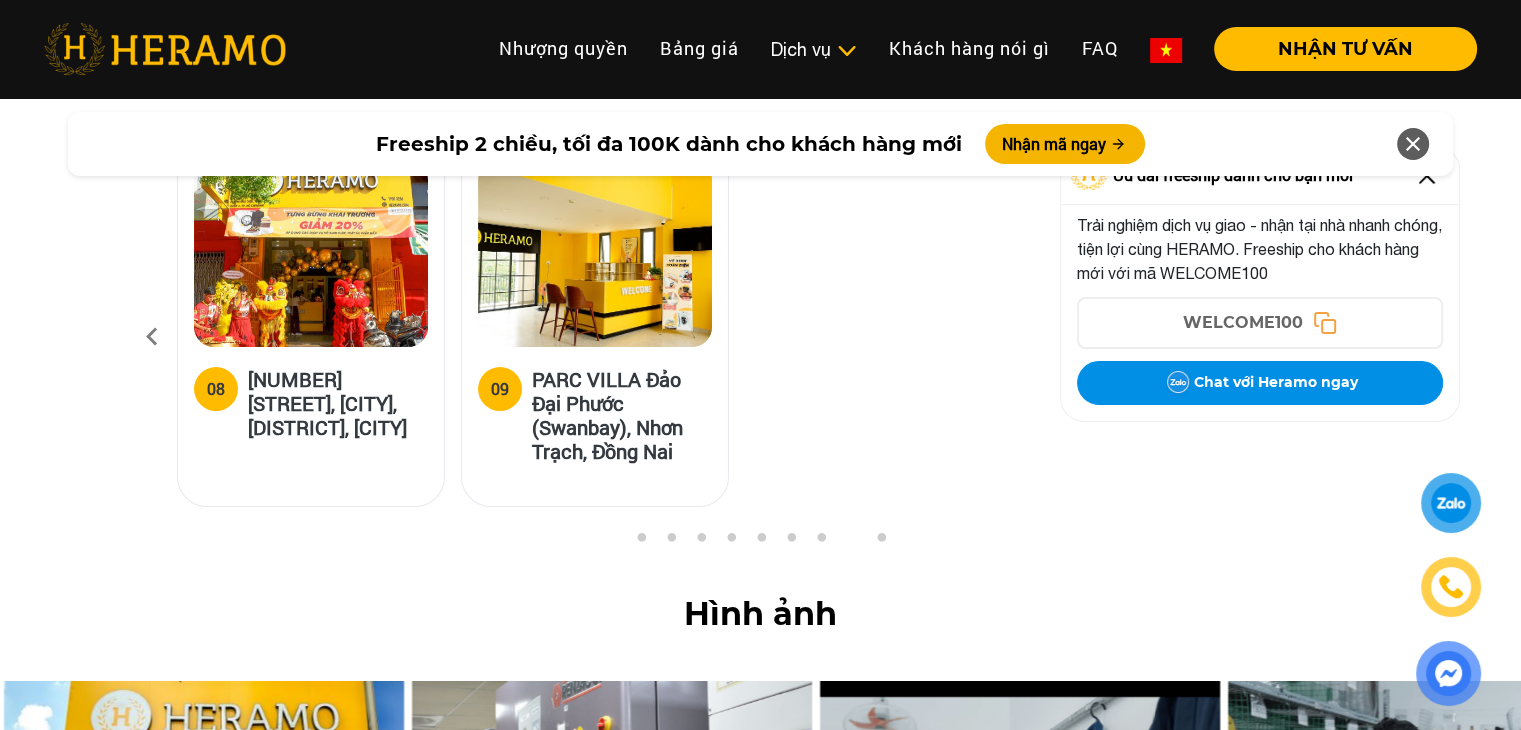 click at bounding box center (152, 337) 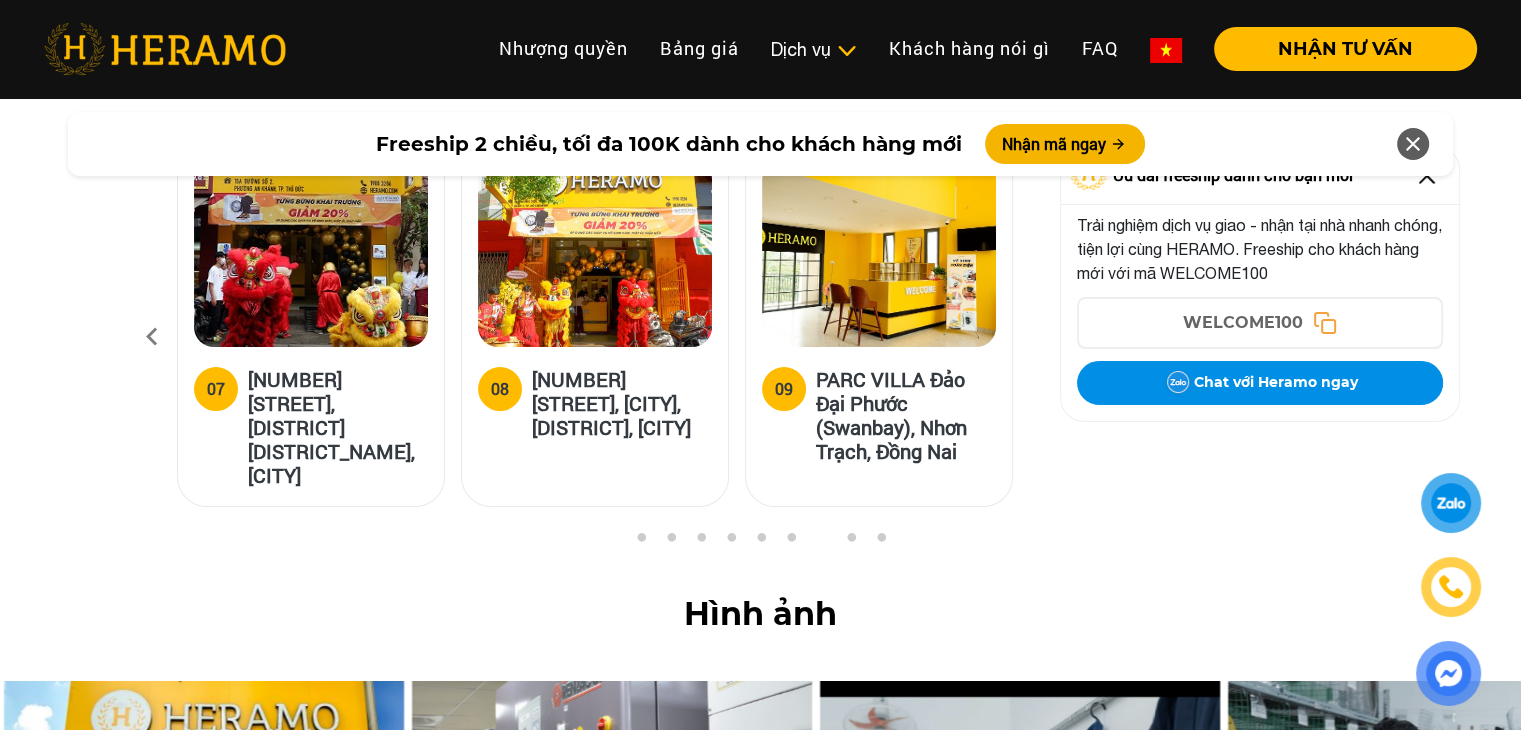 click at bounding box center [152, 337] 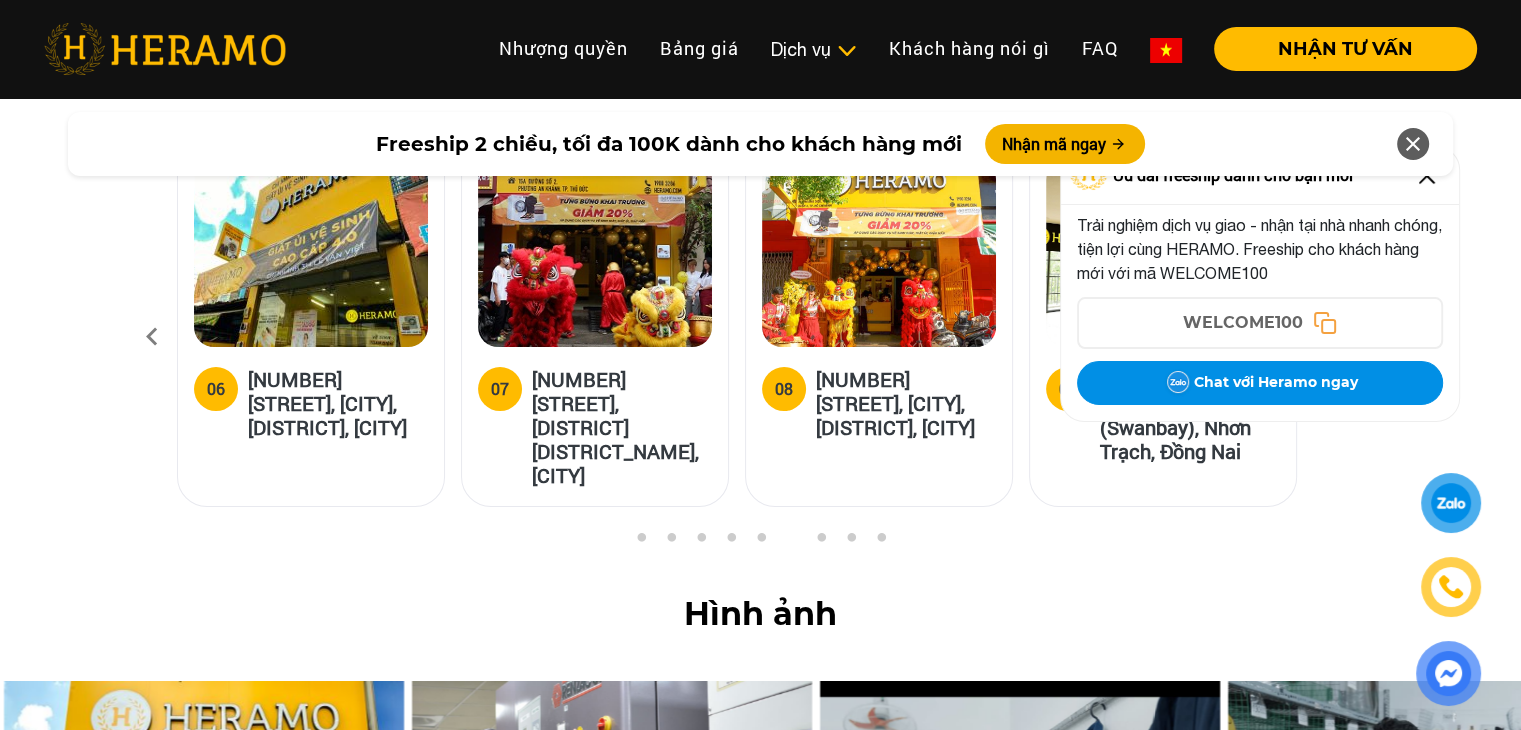 click at bounding box center (152, 337) 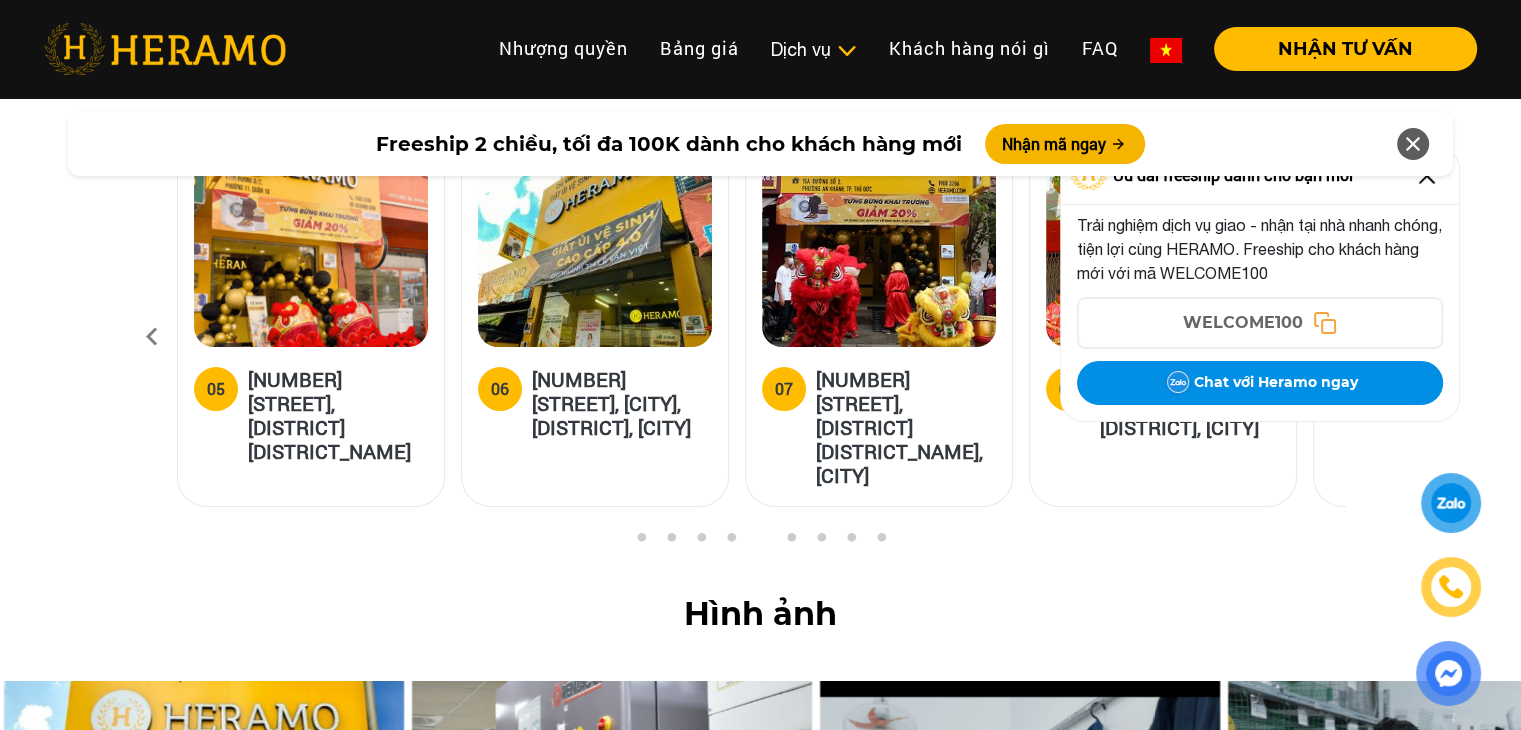 click at bounding box center (152, 337) 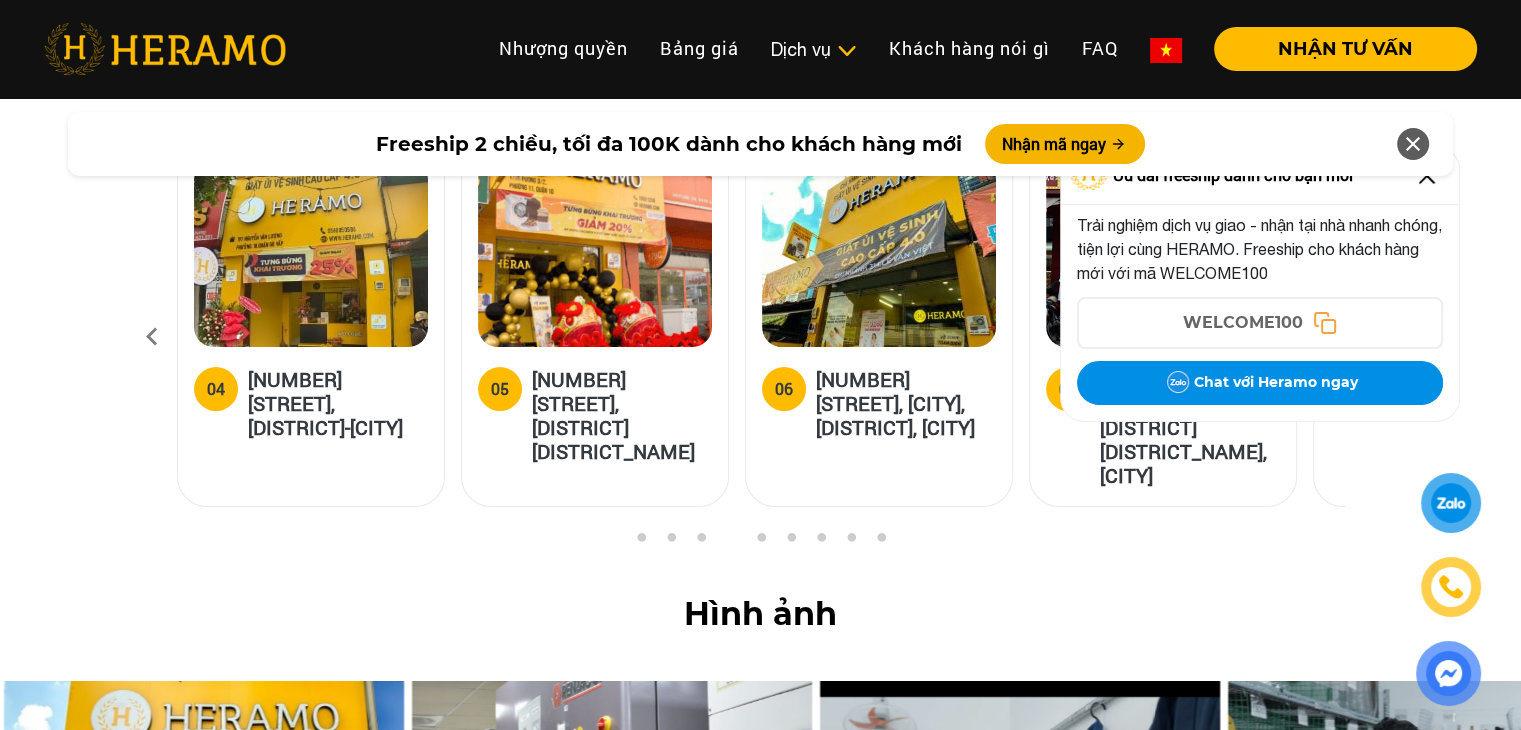click at bounding box center [152, 337] 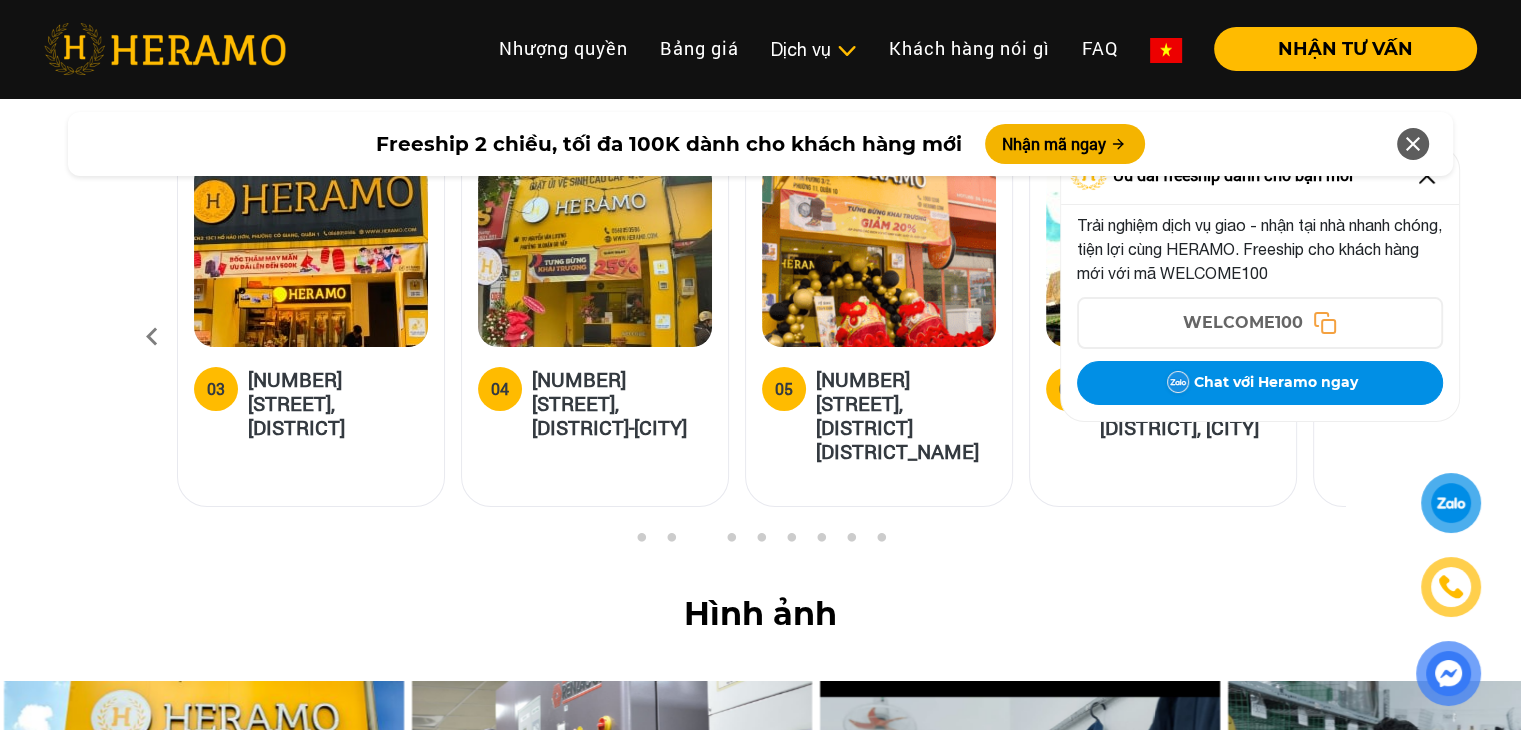 click at bounding box center (152, 337) 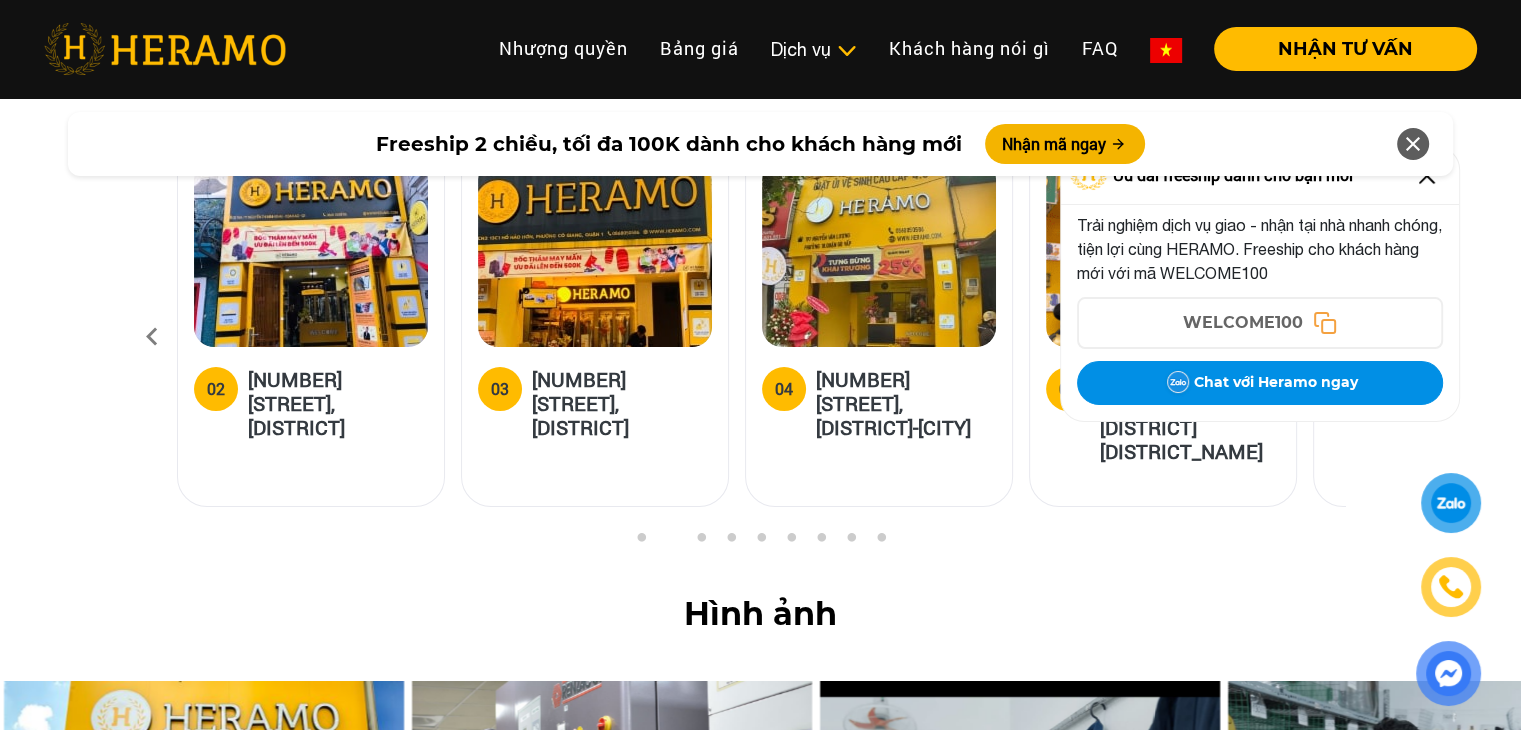 click at bounding box center (152, 337) 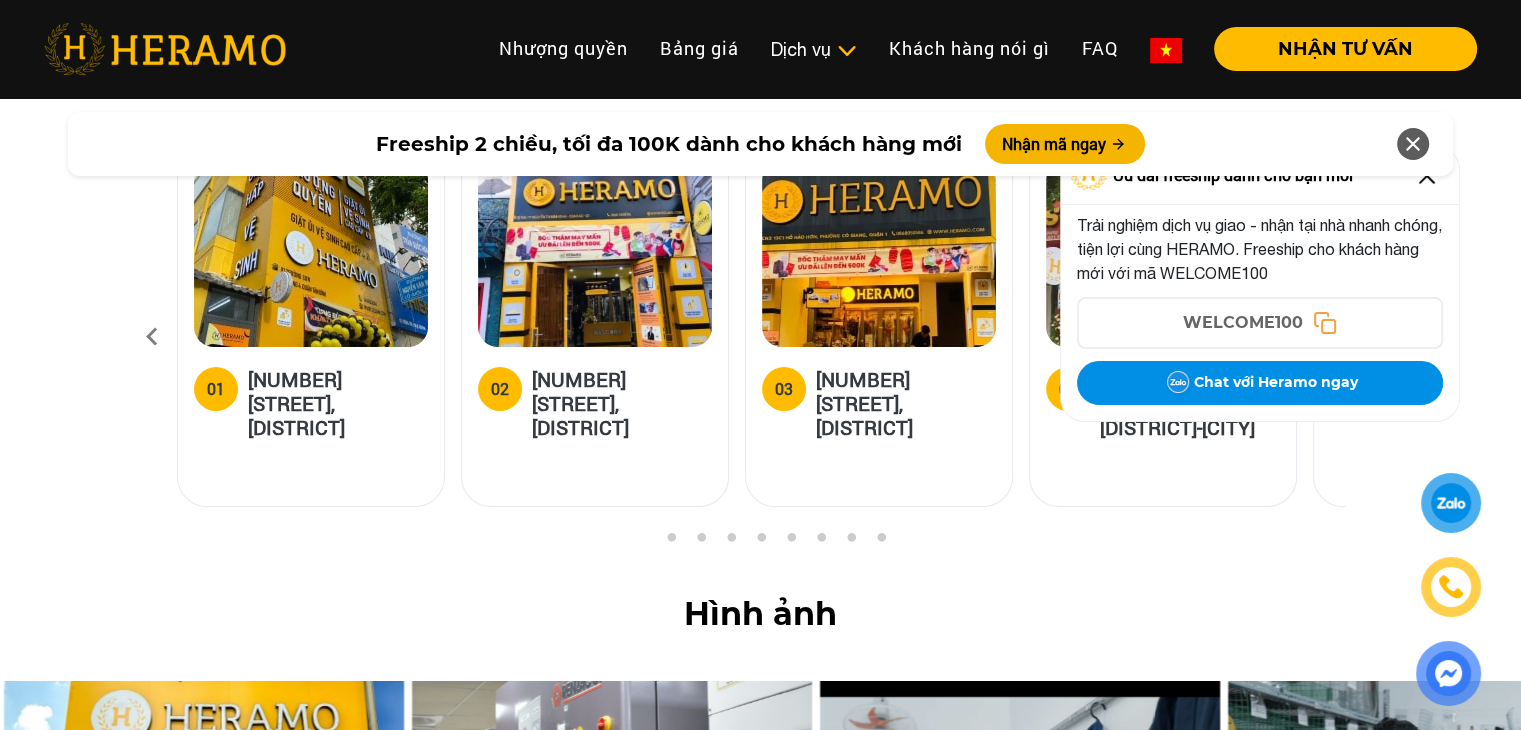 click at bounding box center [879, 253] 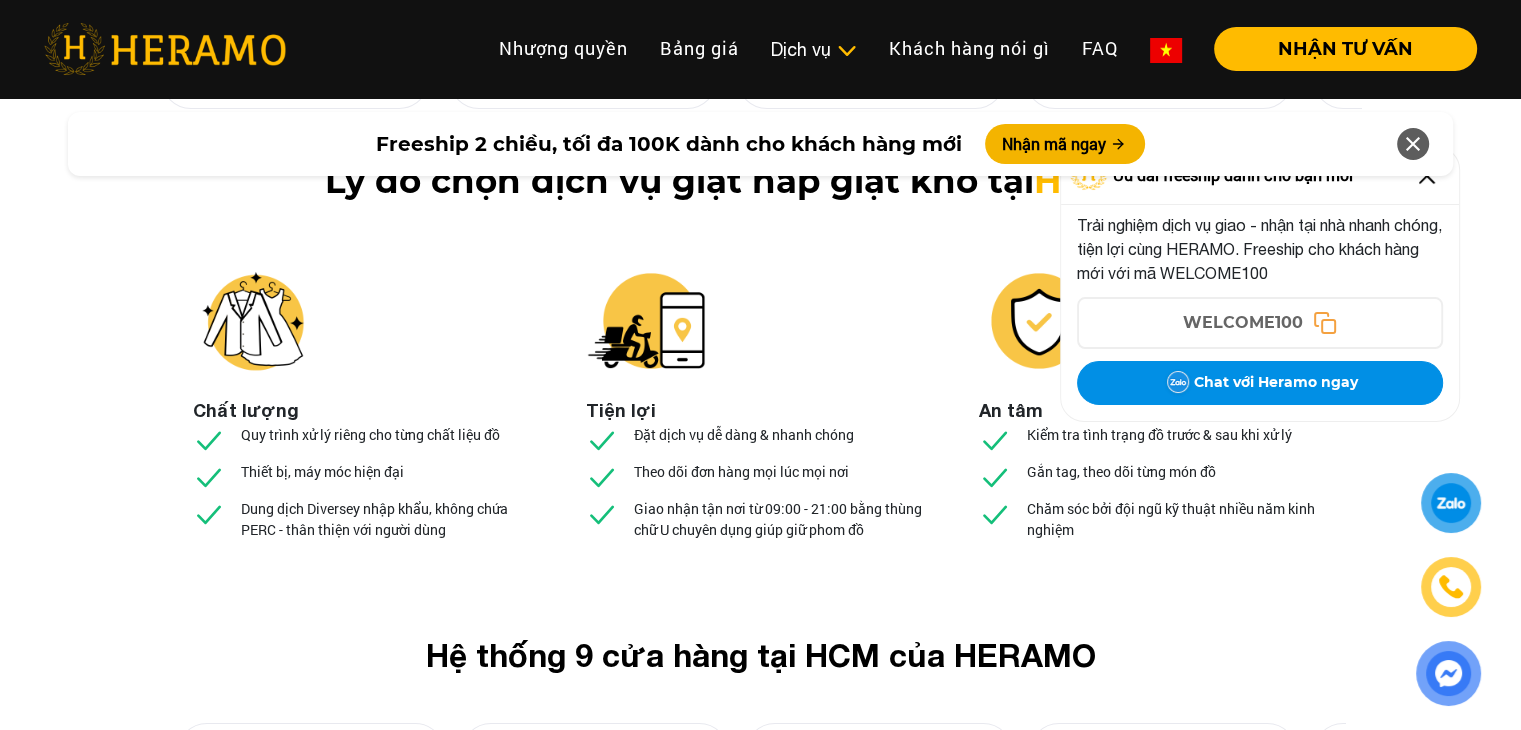scroll, scrollTop: 6993, scrollLeft: 0, axis: vertical 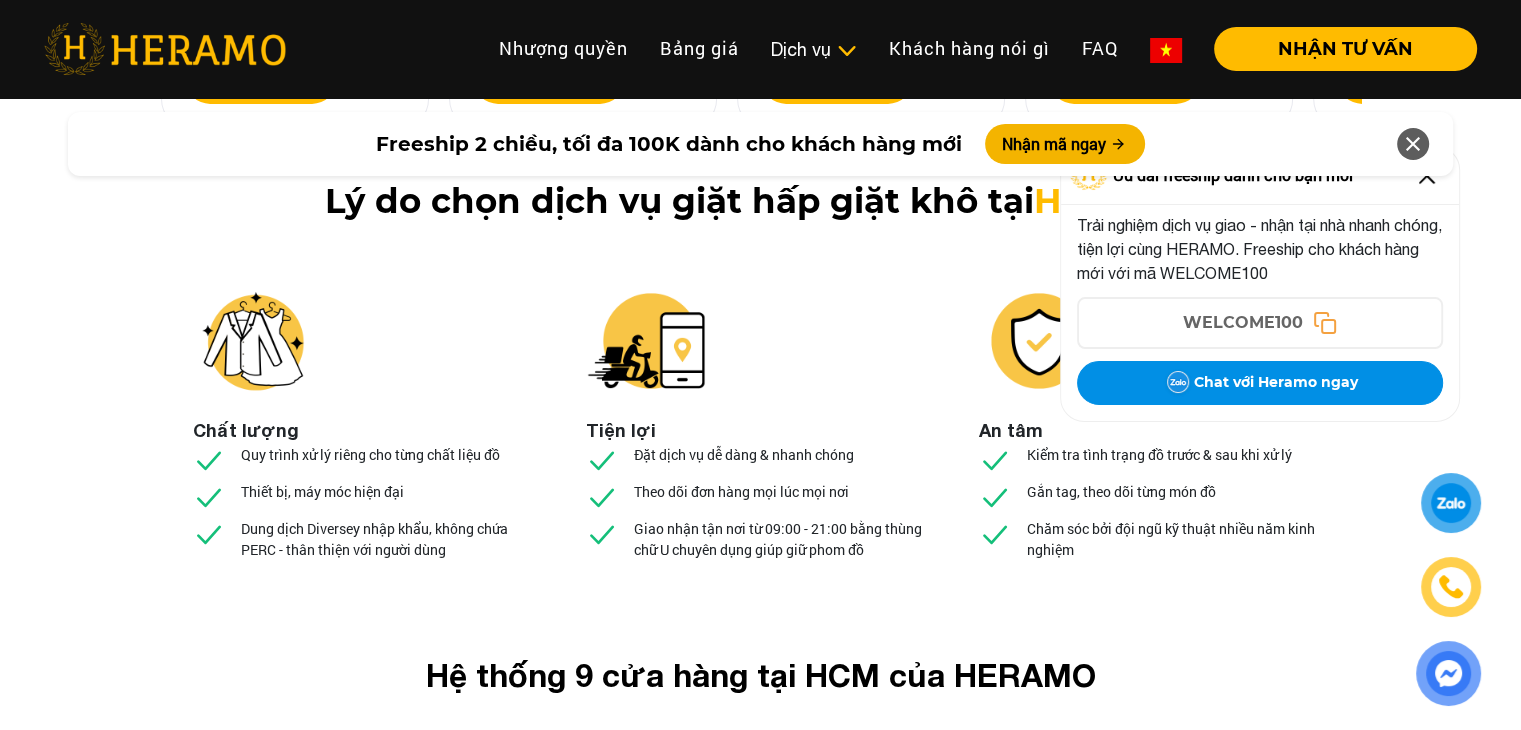 click at bounding box center [1413, 144] 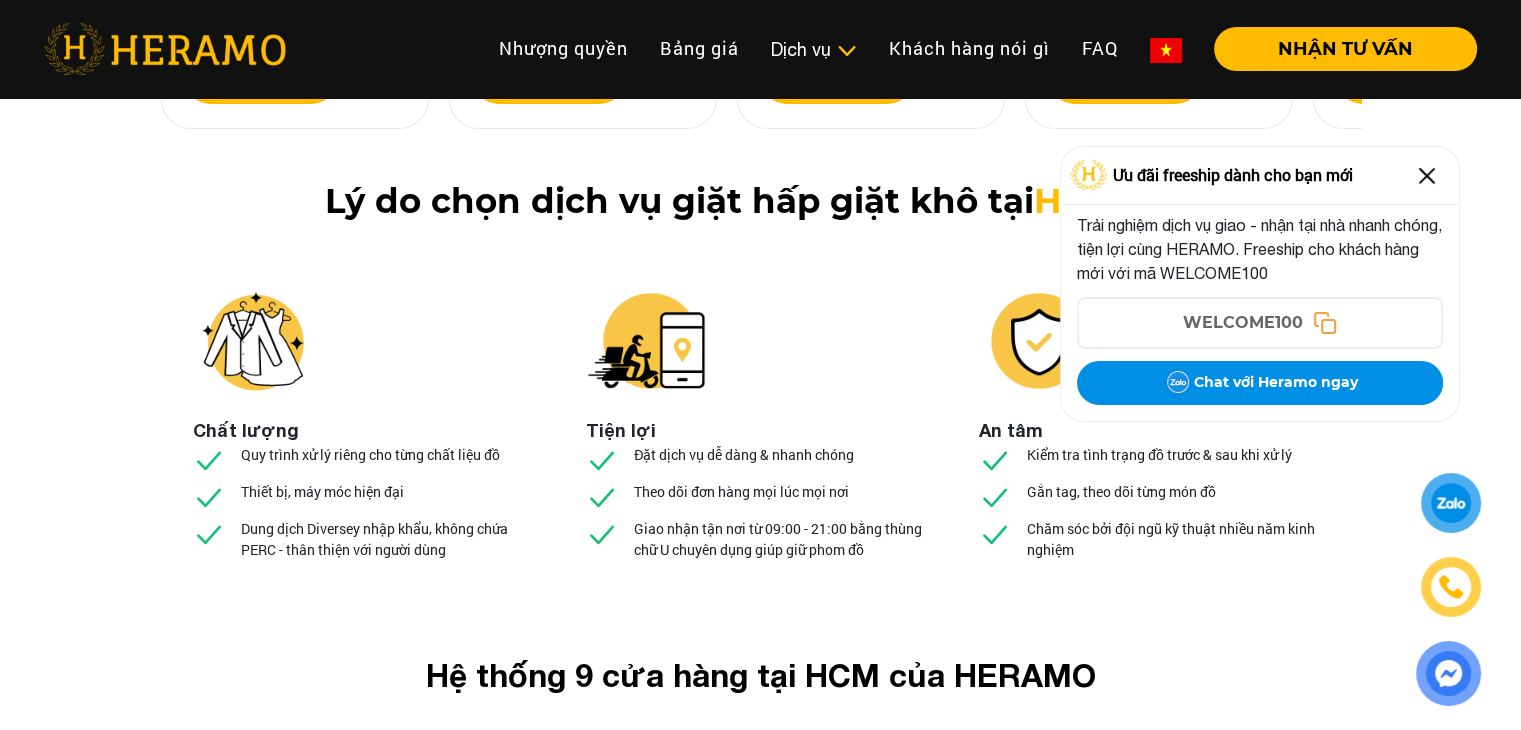 click at bounding box center (1427, 176) 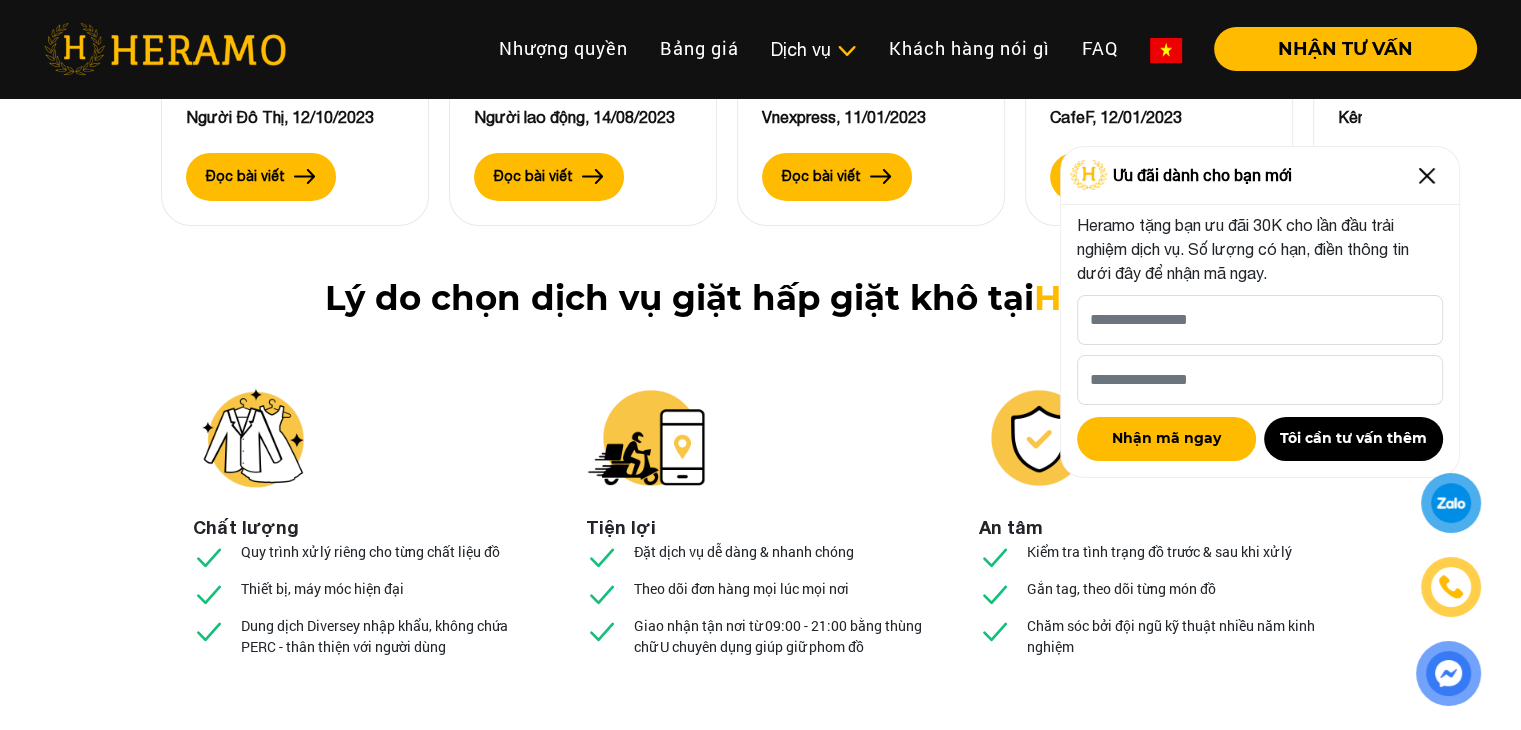 scroll, scrollTop: 6893, scrollLeft: 0, axis: vertical 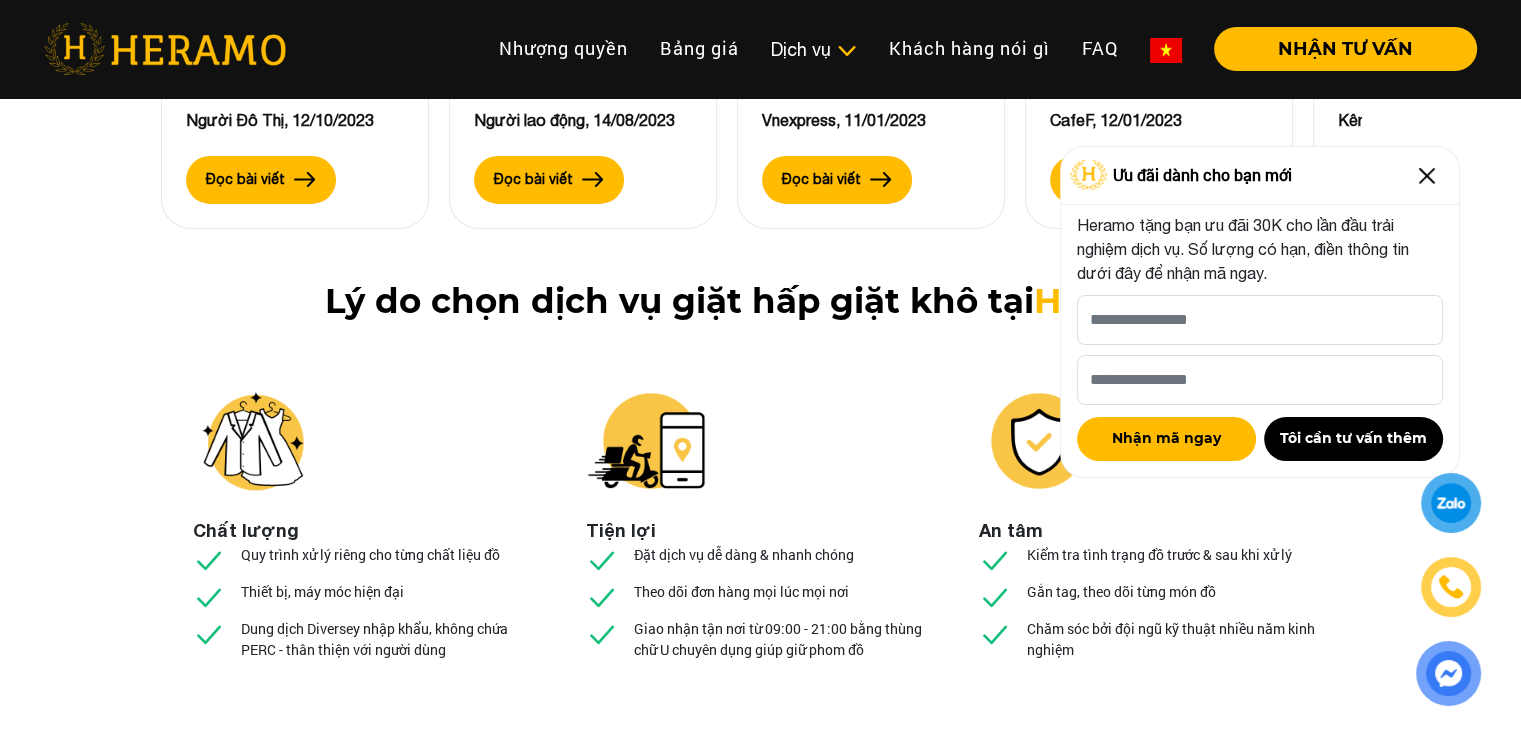 click at bounding box center [1427, 176] 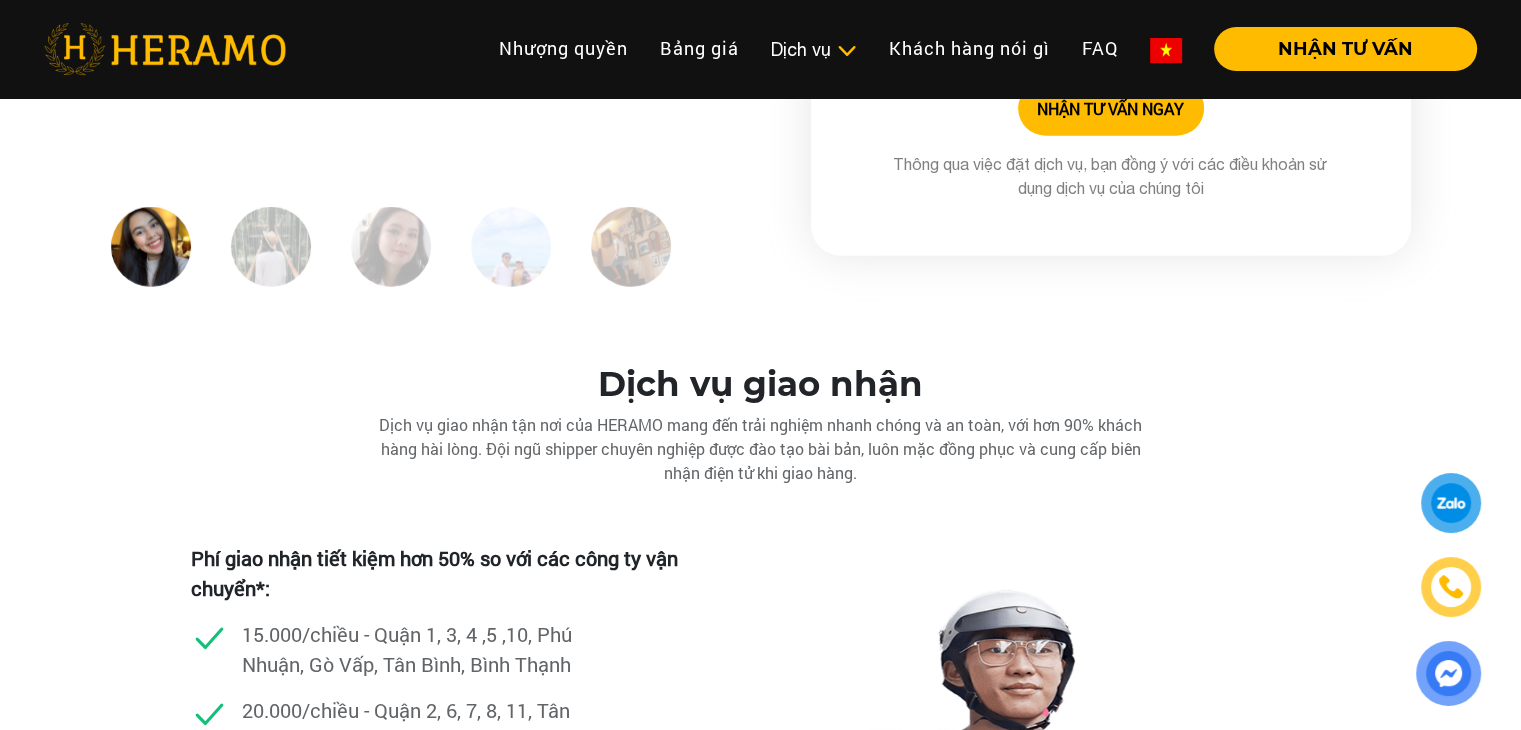 scroll, scrollTop: 5293, scrollLeft: 0, axis: vertical 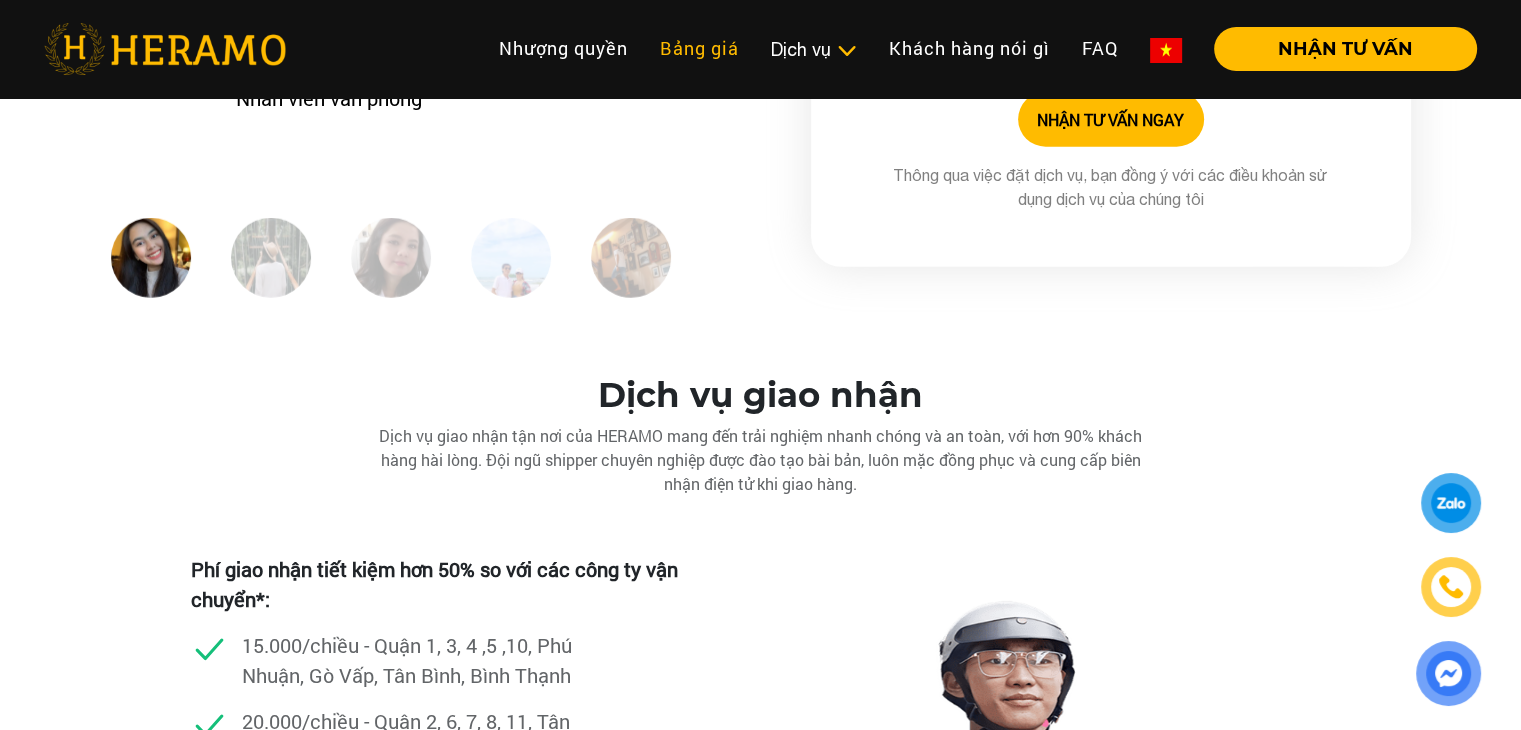 click on "Bảng giá" at bounding box center (699, 48) 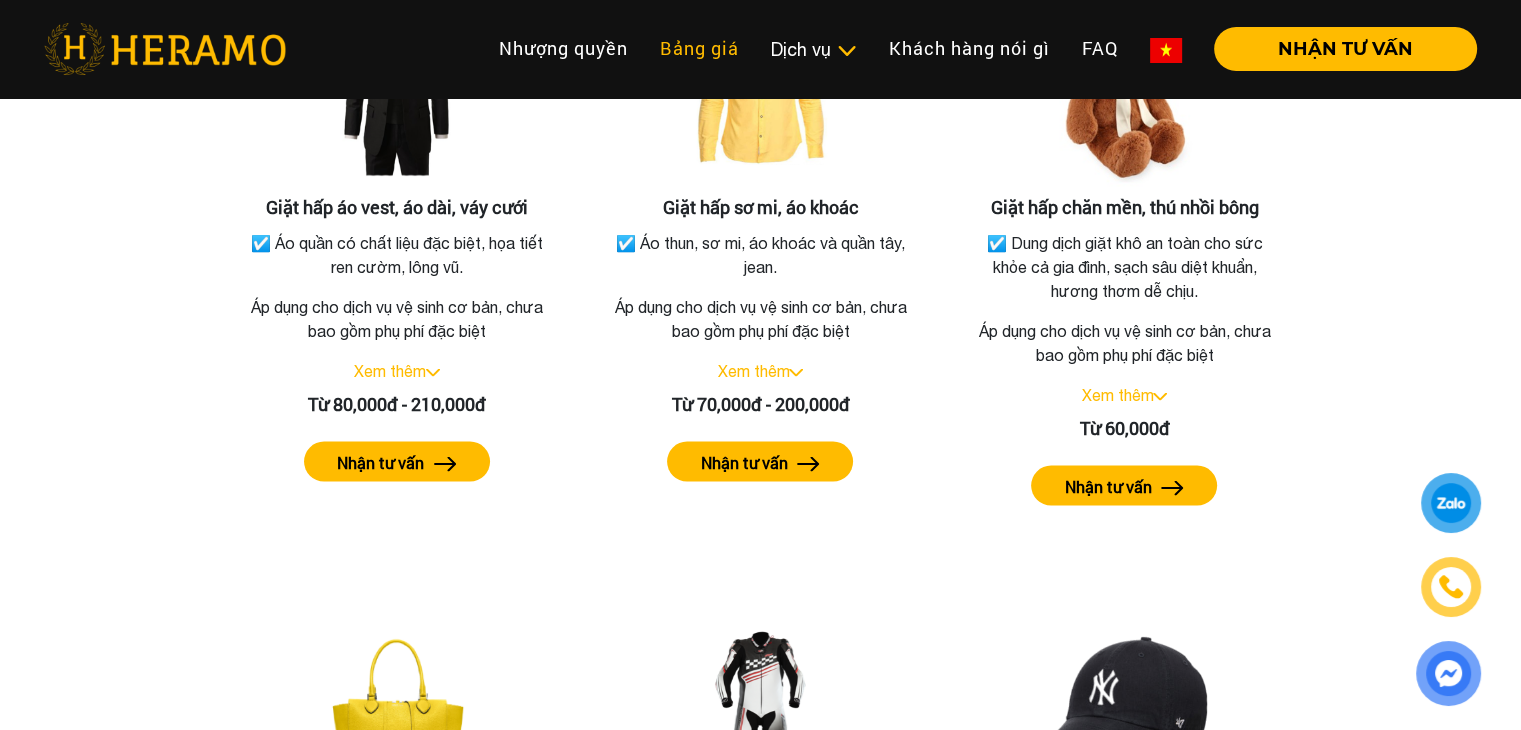 scroll, scrollTop: 3787, scrollLeft: 0, axis: vertical 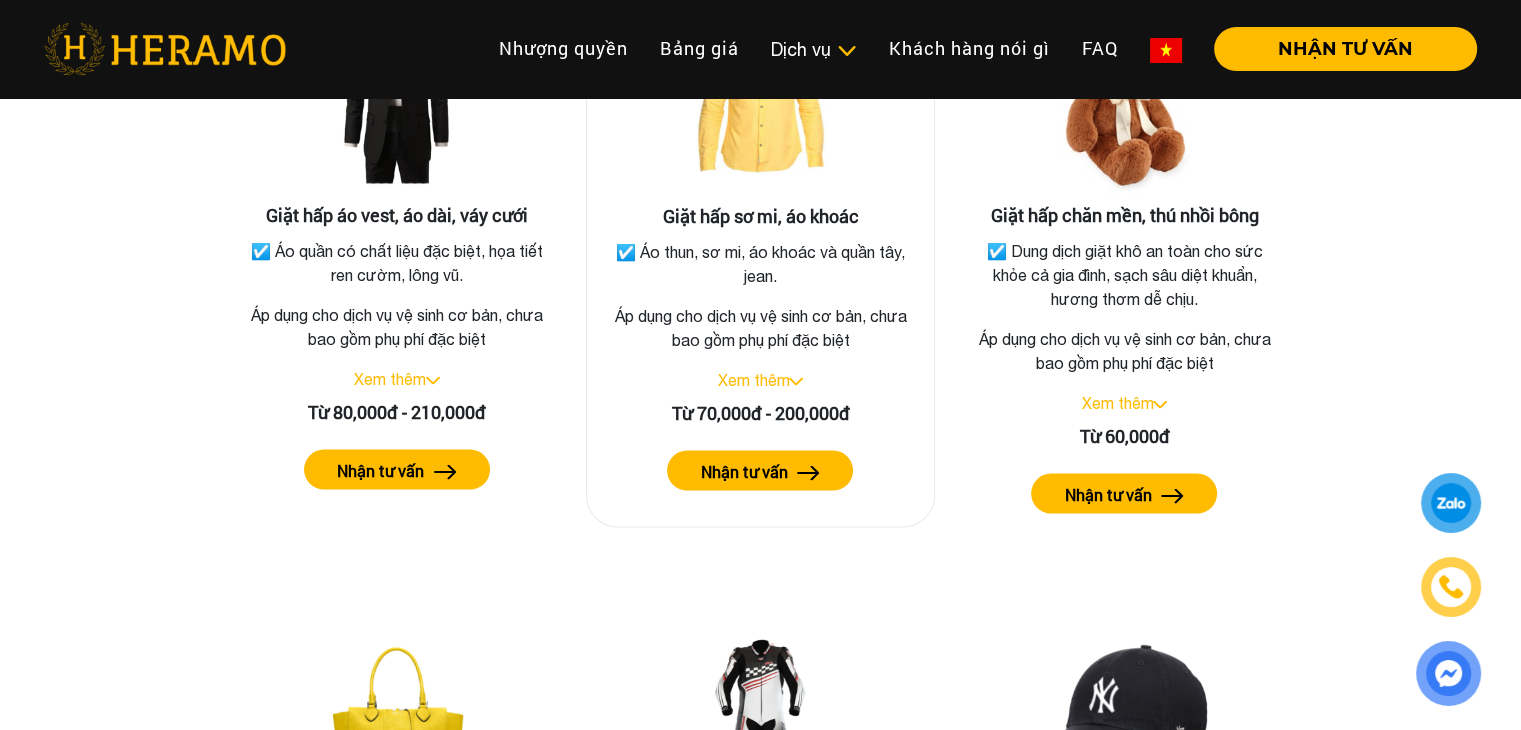 click on "Xem thêm" 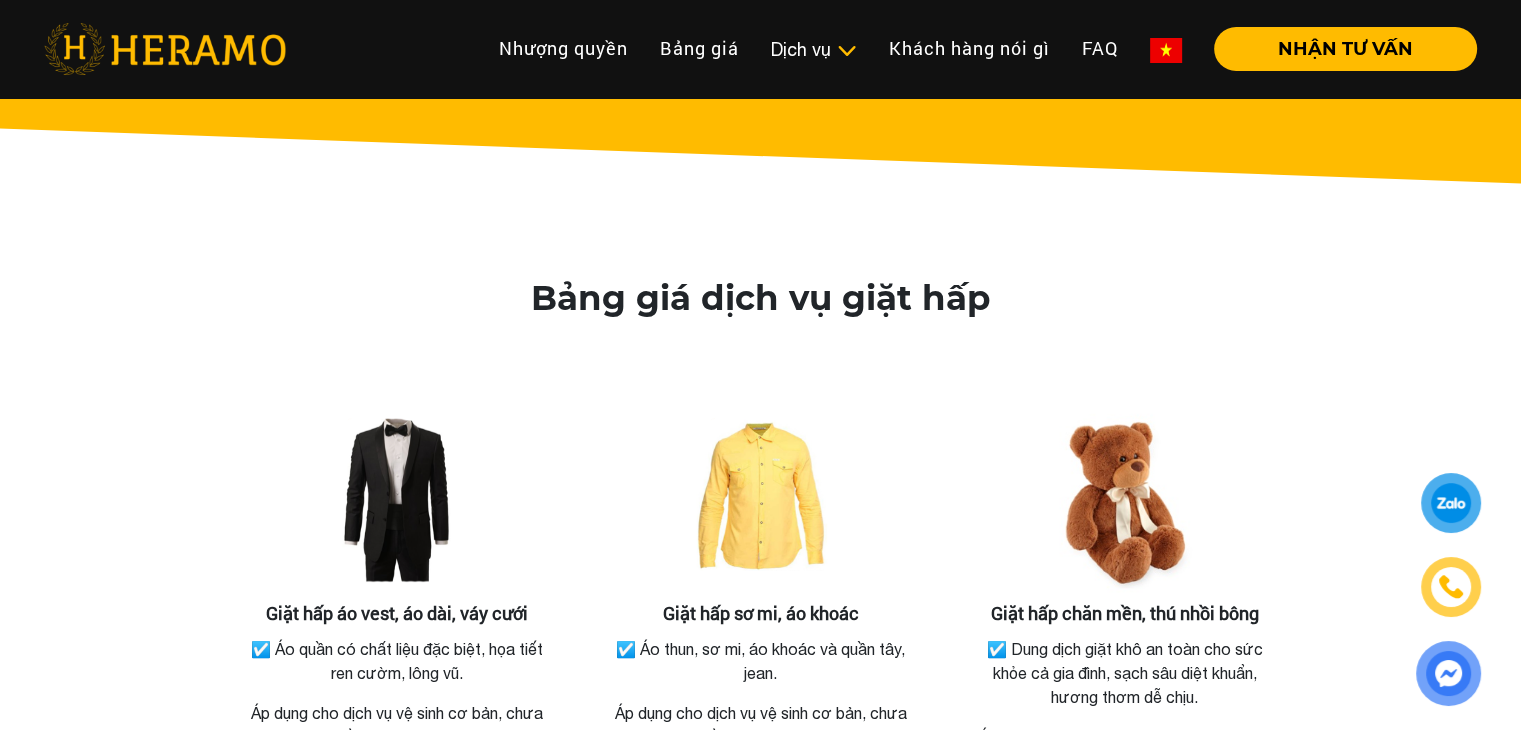 scroll, scrollTop: 3387, scrollLeft: 0, axis: vertical 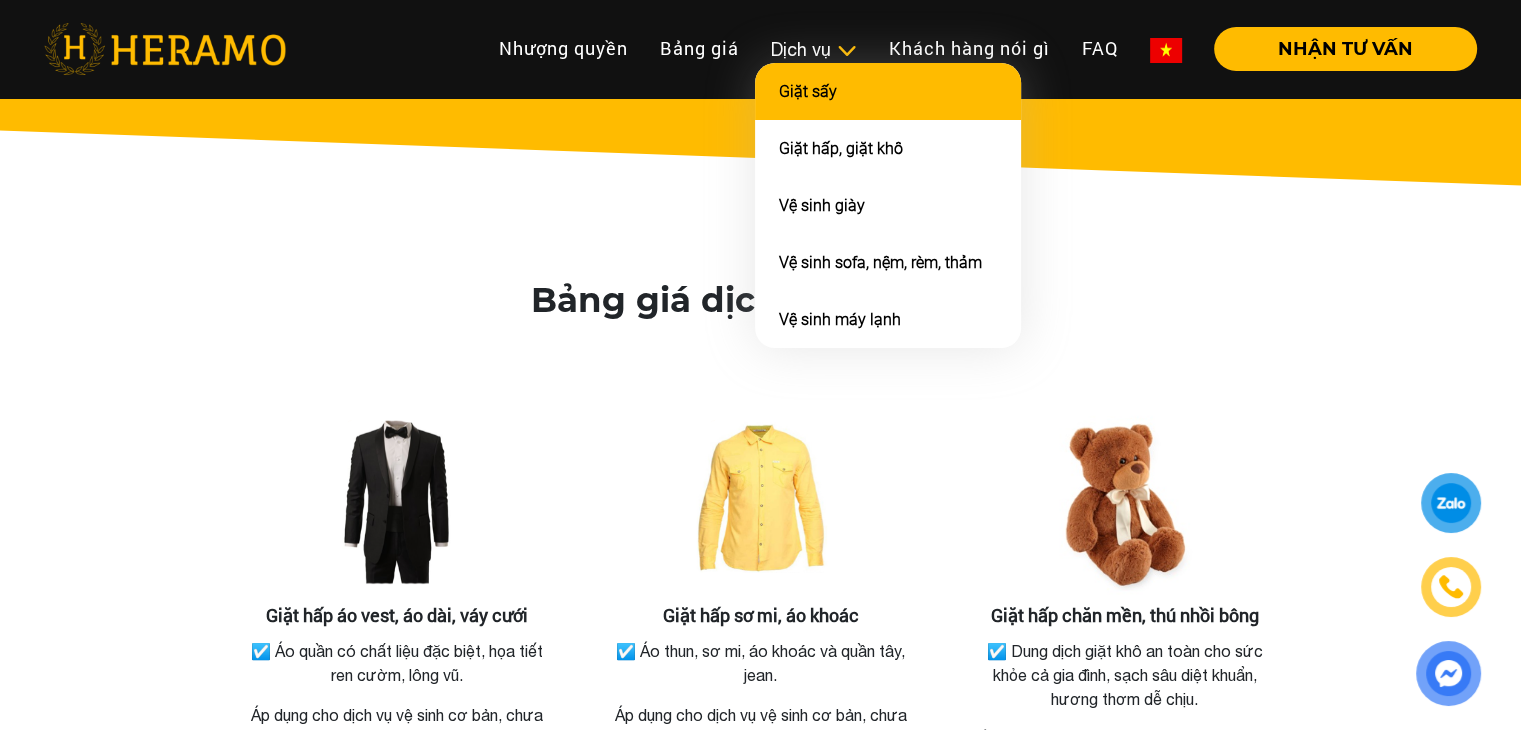 click on "Giặt sấy" at bounding box center (888, 91) 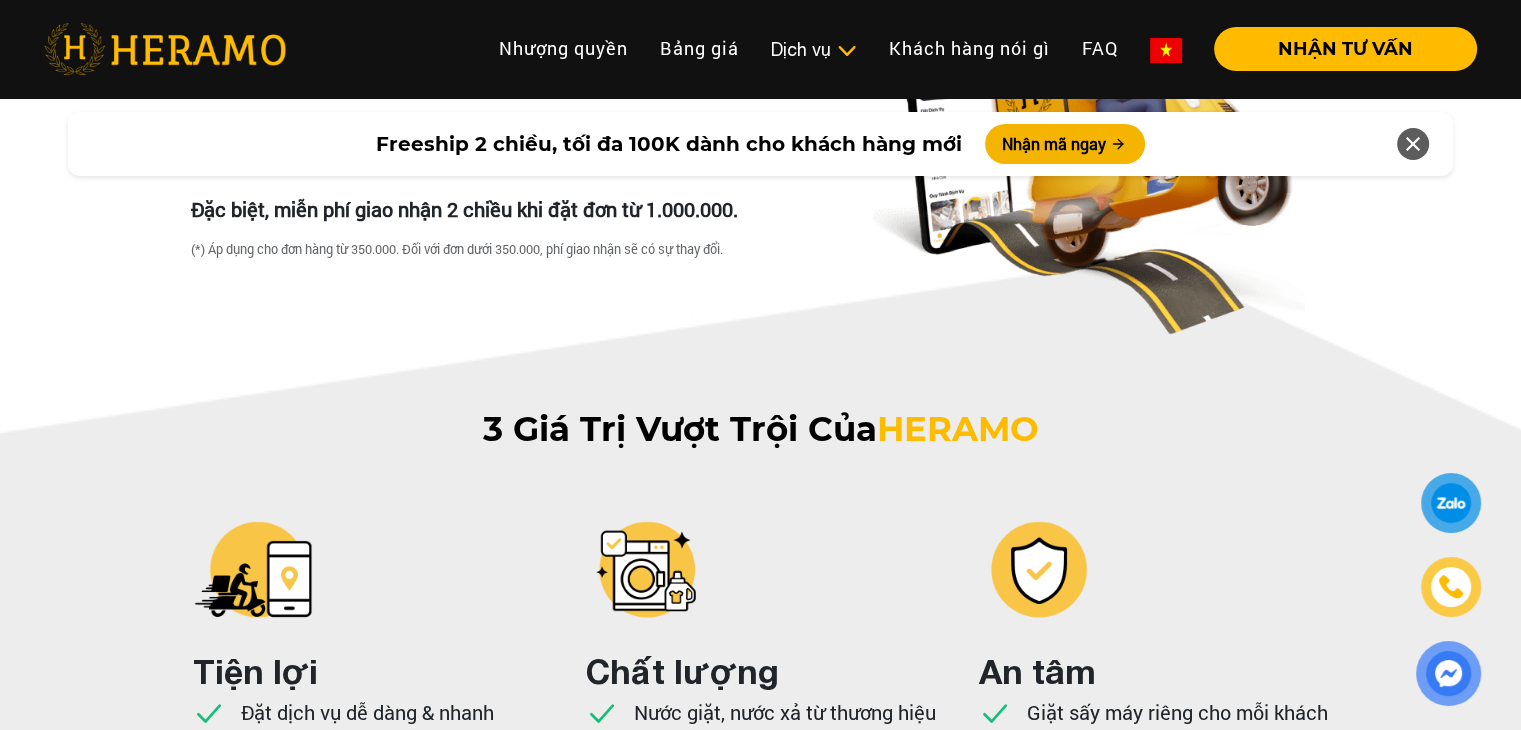 scroll, scrollTop: 4307, scrollLeft: 0, axis: vertical 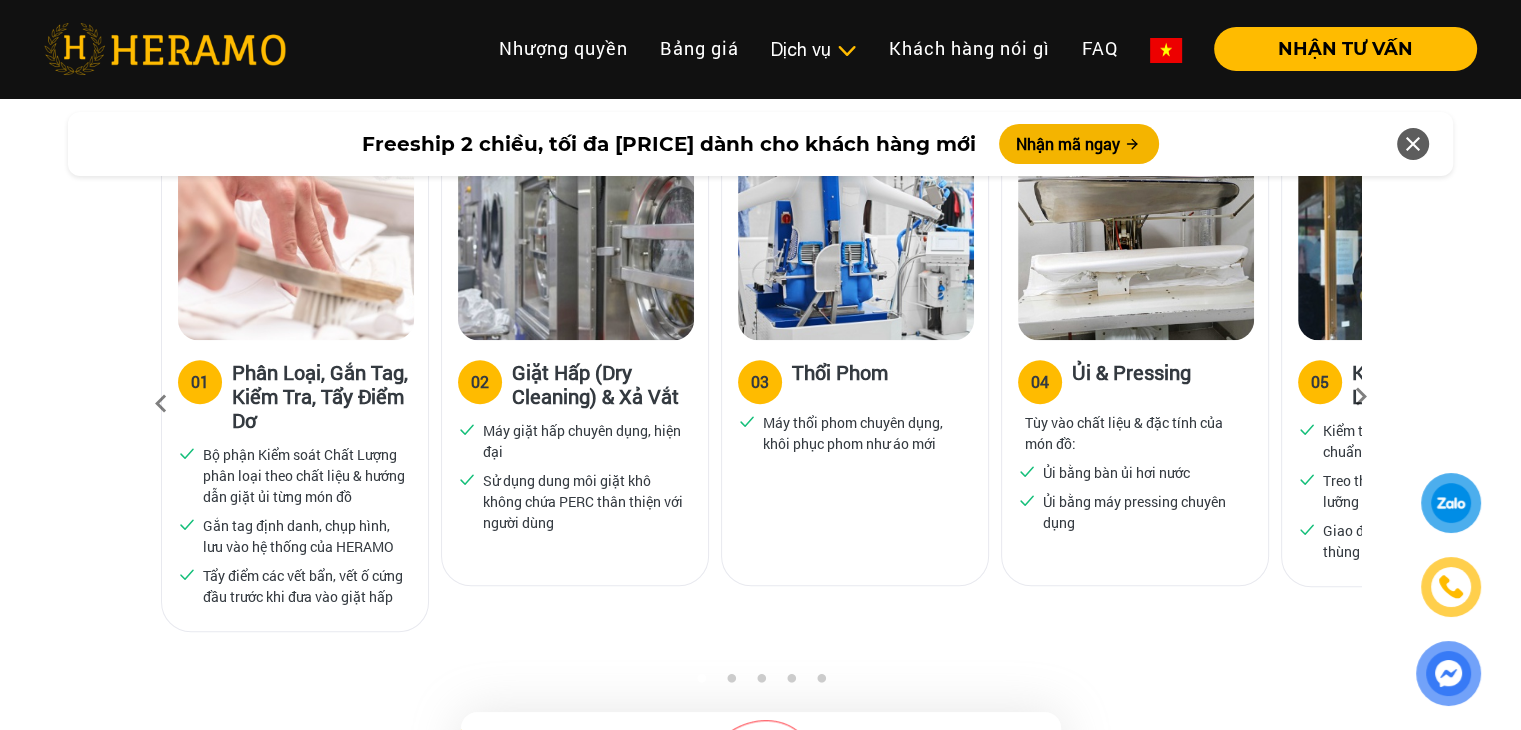click on "05" at bounding box center (1320, 382) 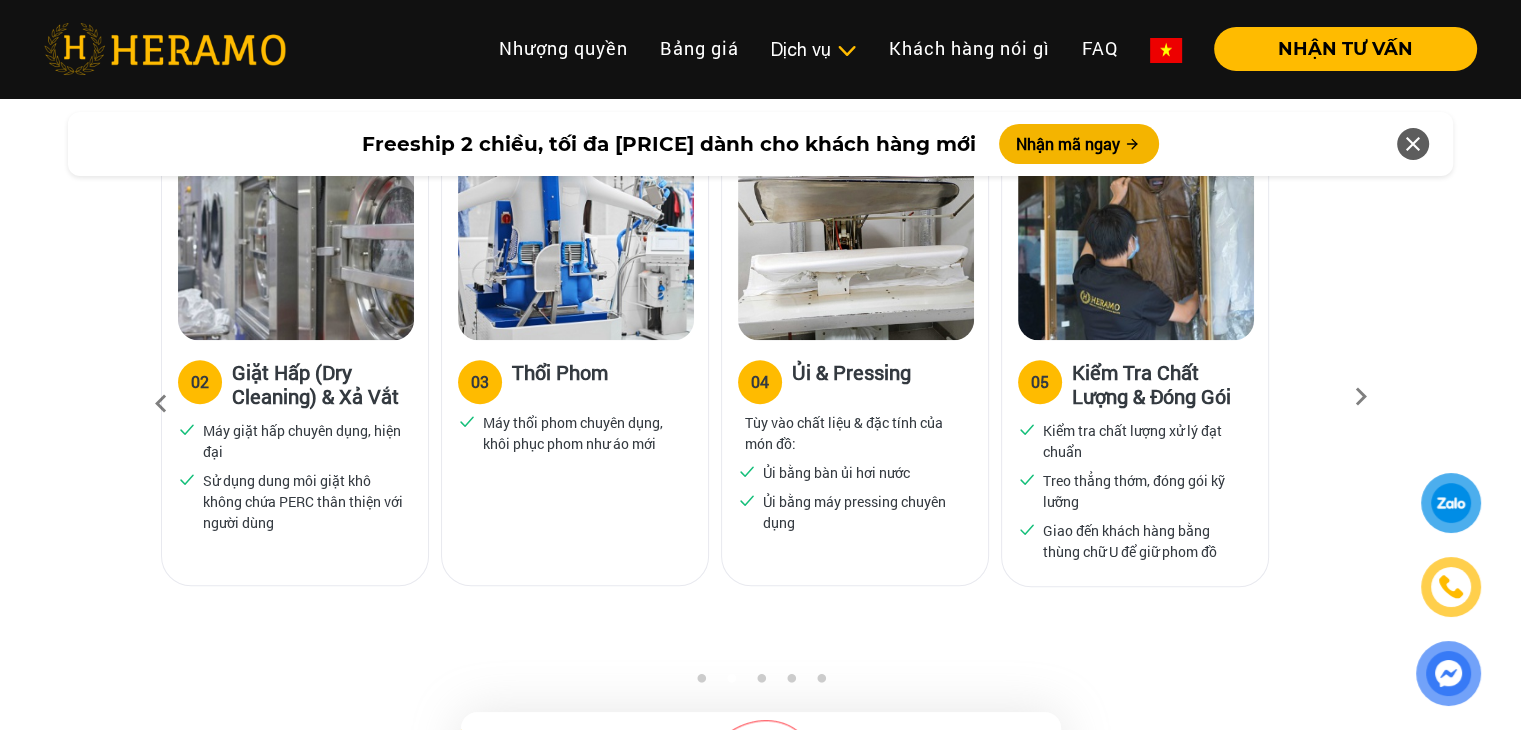 click at bounding box center (1361, 403) 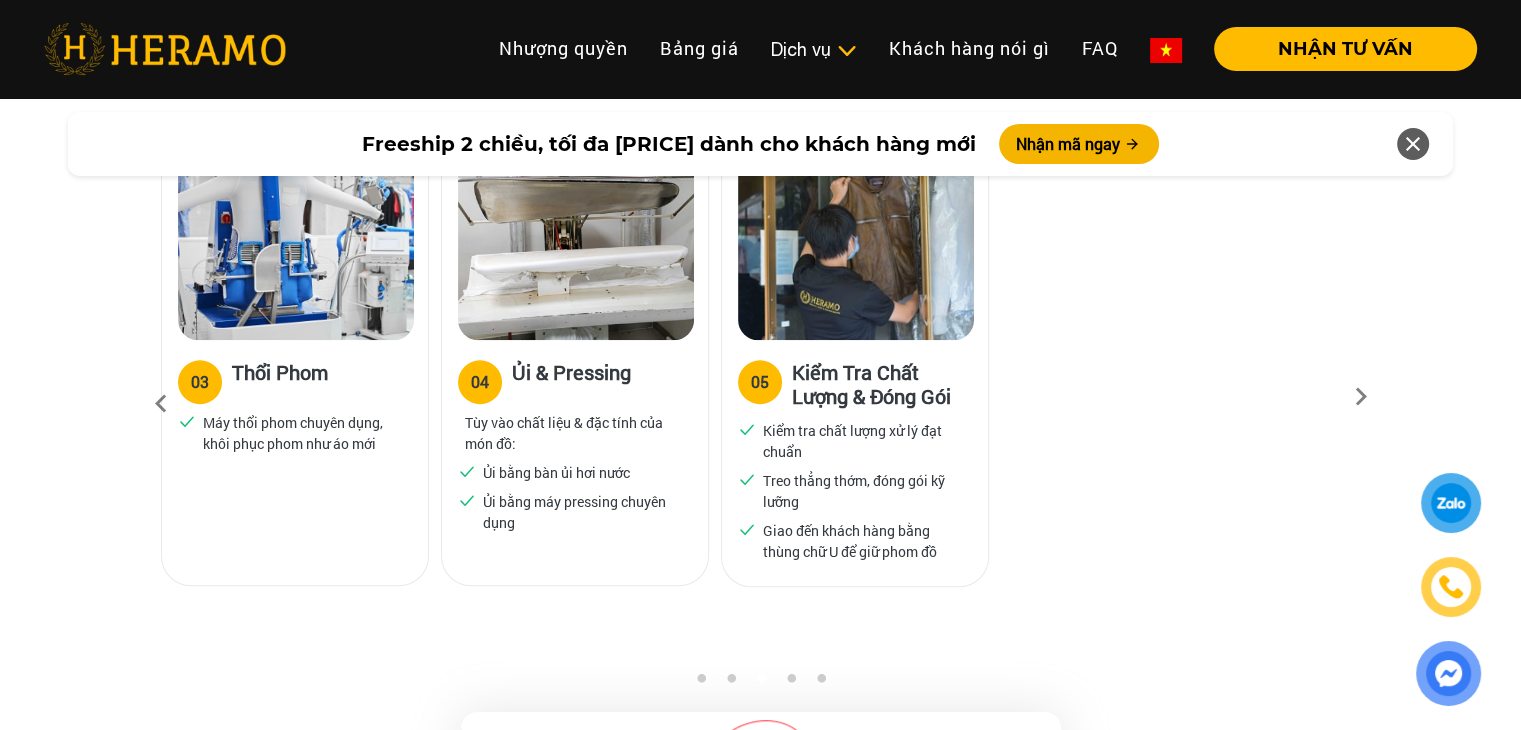 click at bounding box center [161, 404] 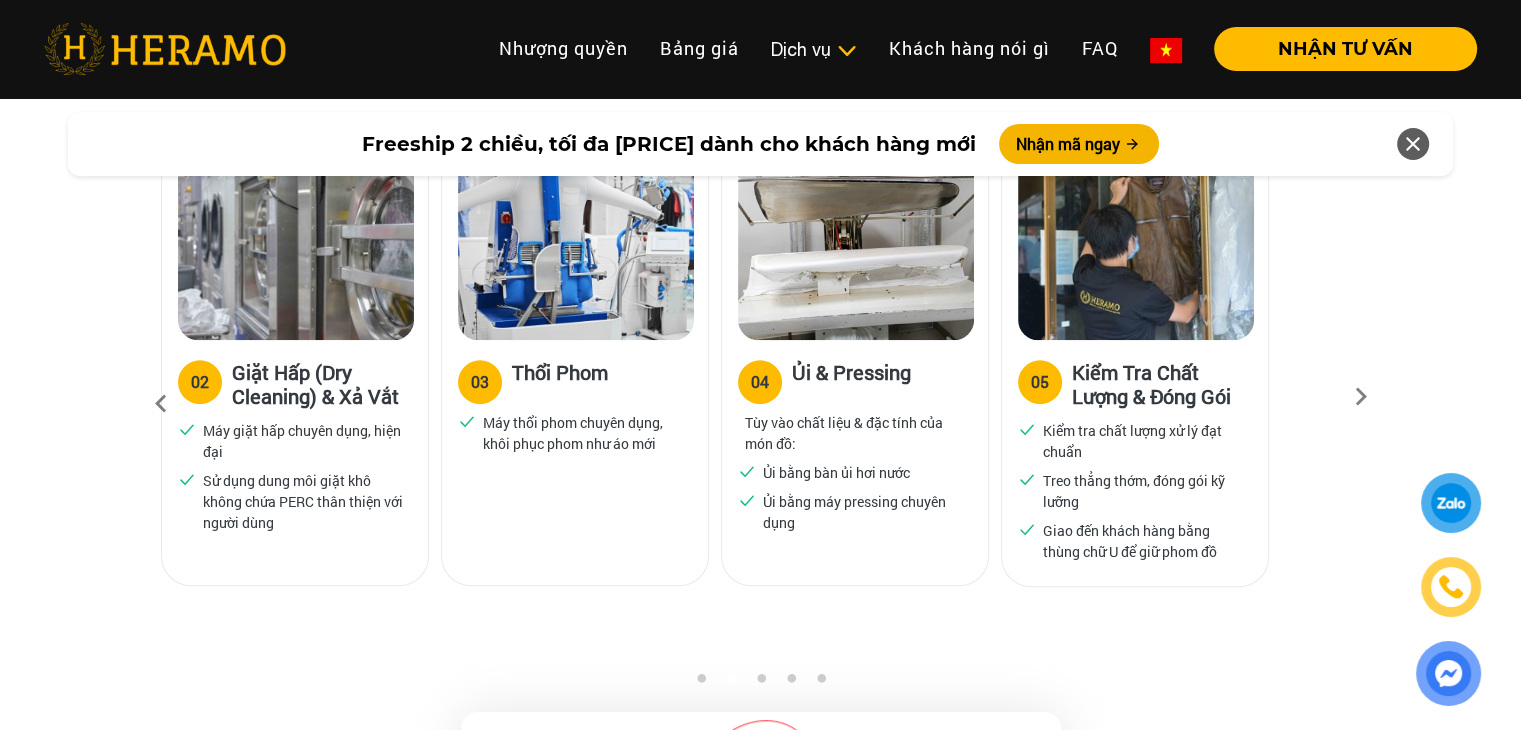 click at bounding box center (161, 404) 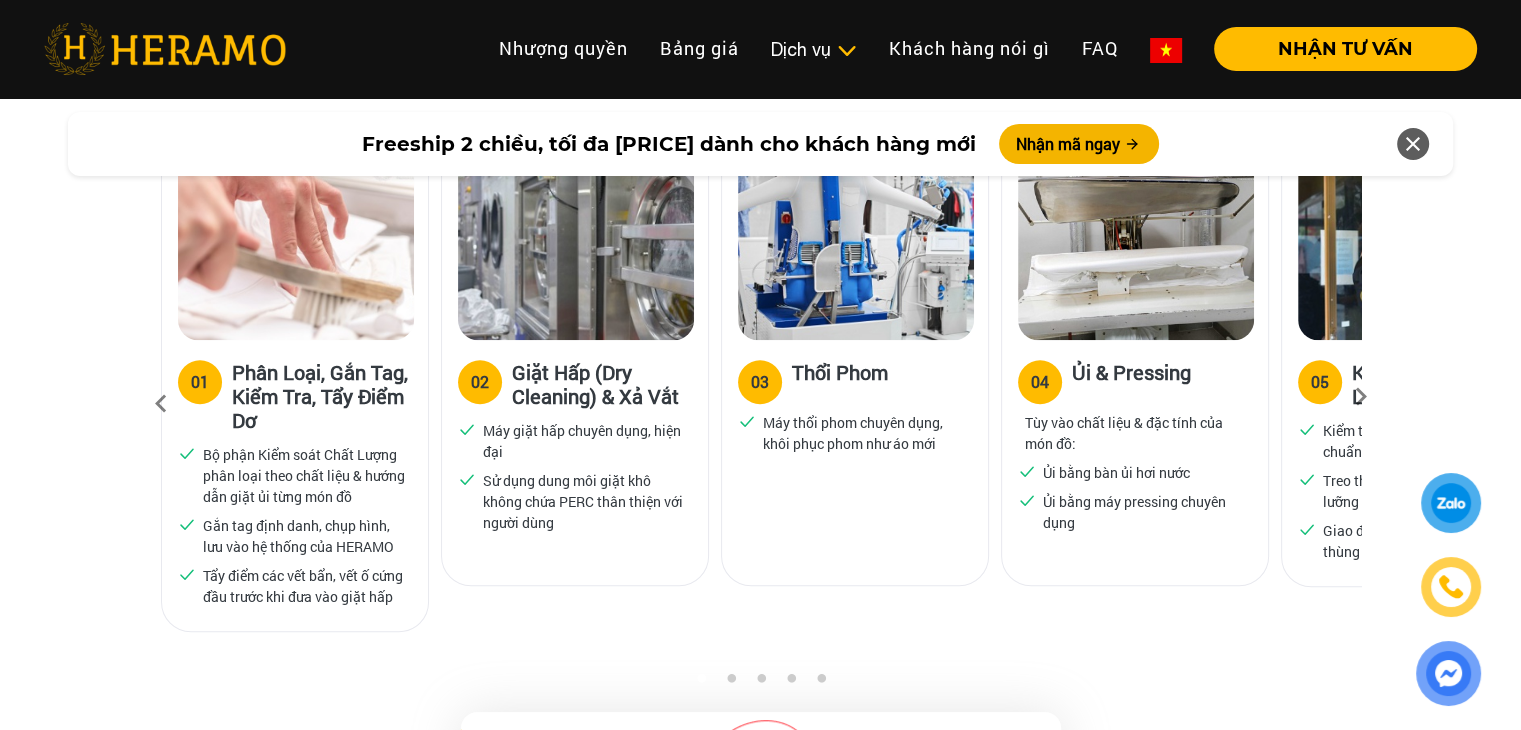 click at bounding box center [161, 404] 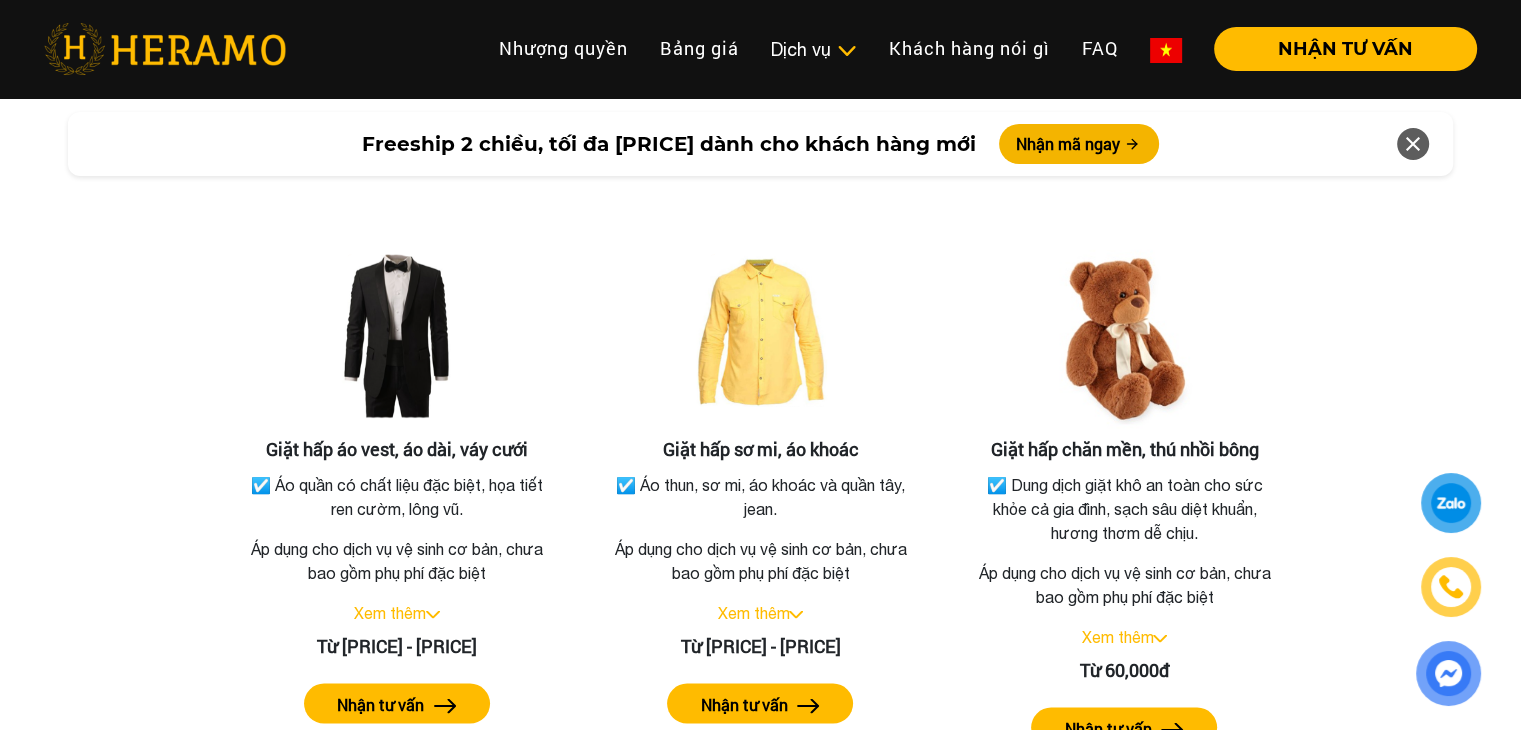 scroll, scrollTop: 3600, scrollLeft: 0, axis: vertical 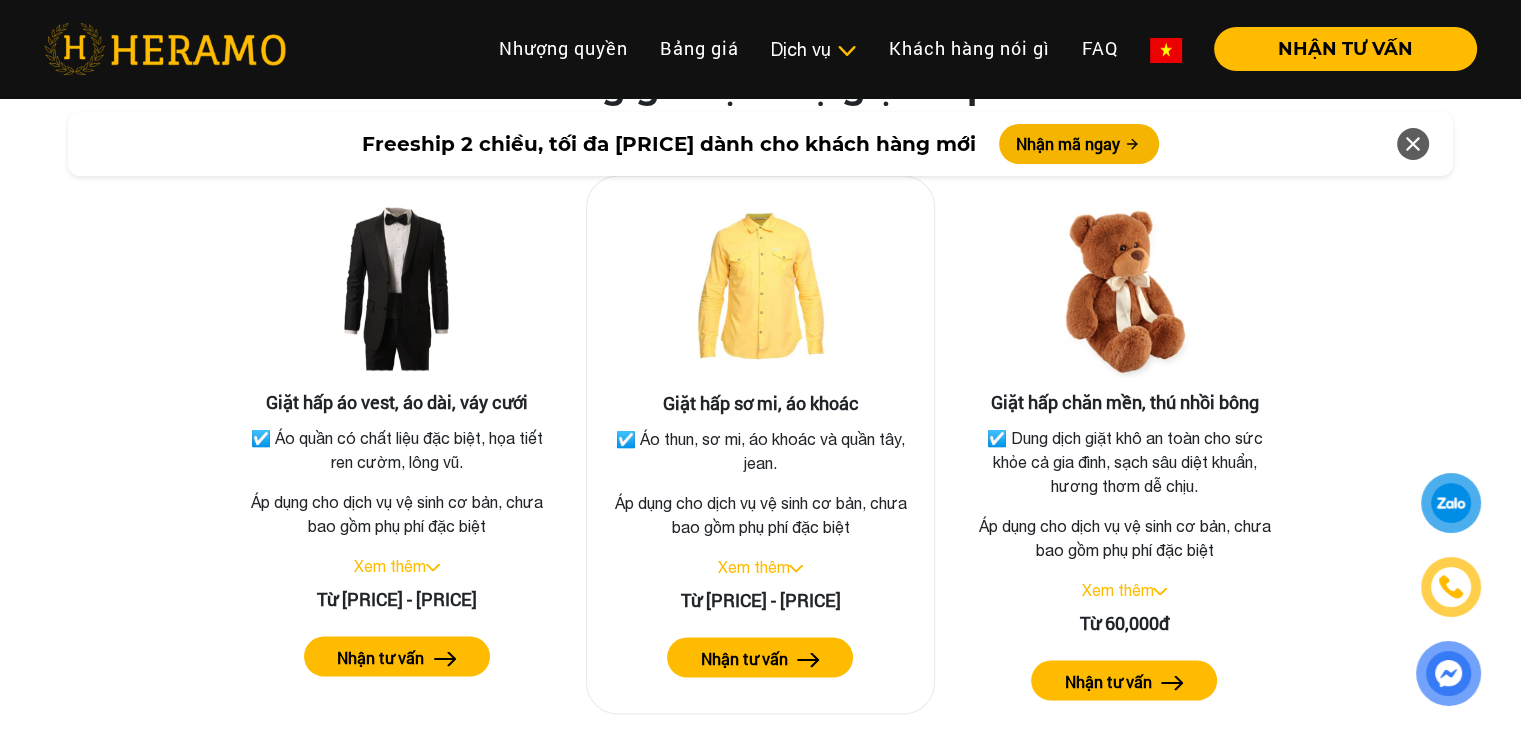 click on "Xem thêm" at bounding box center [753, 566] 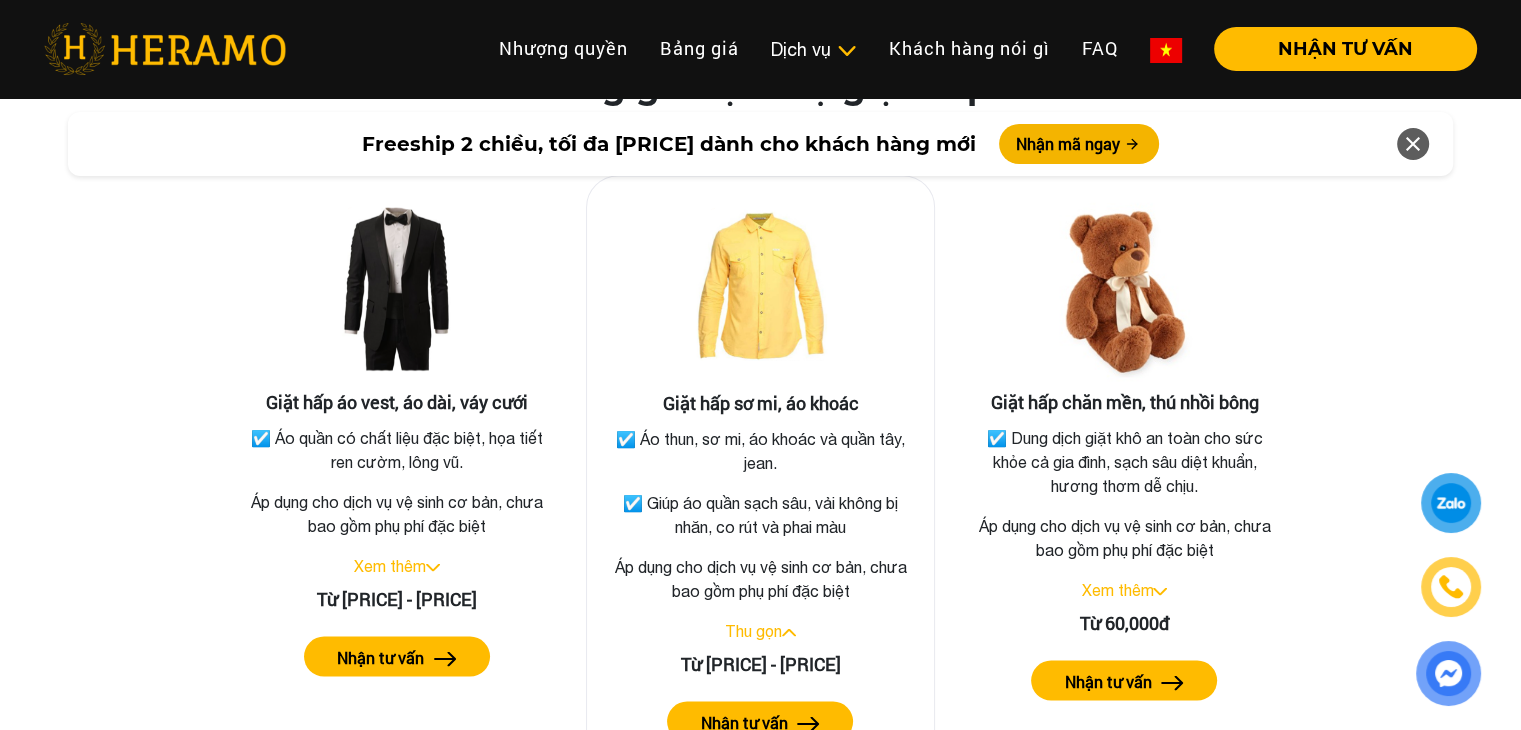 click at bounding box center (760, 292) 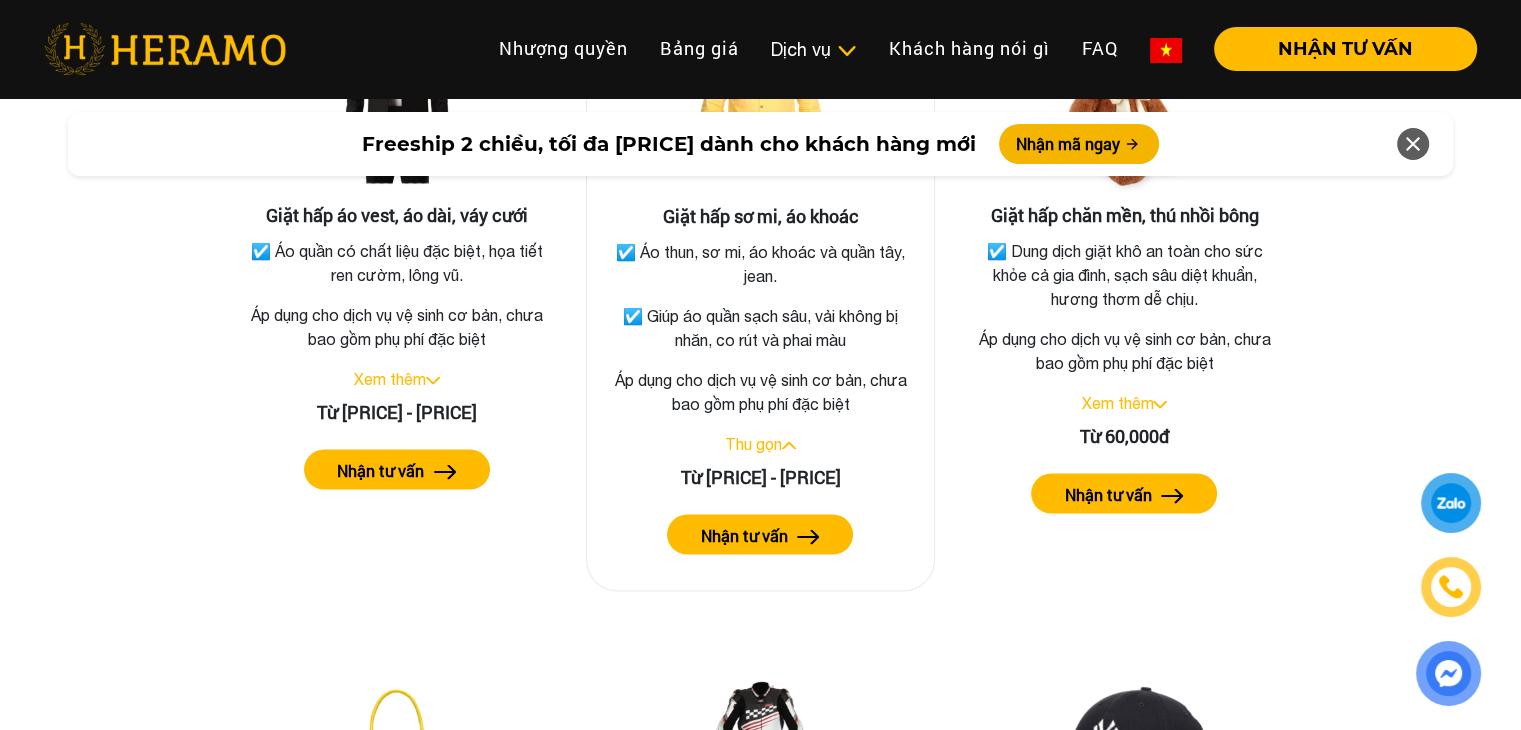 scroll, scrollTop: 3800, scrollLeft: 0, axis: vertical 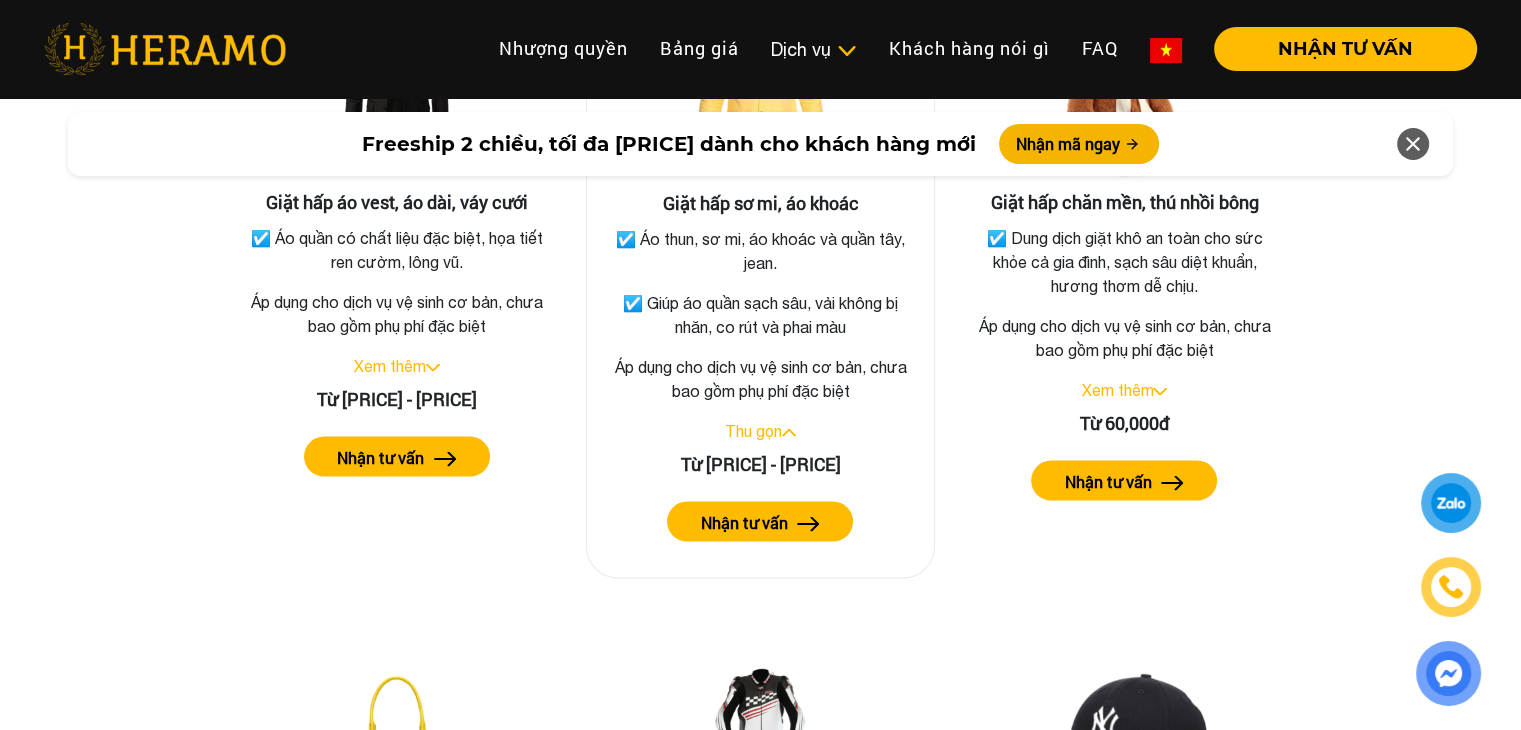 click on "Giặt hấp sơ mi, áo khoác  ☑️ Áo thun, sơ mi, áo khoác và quần tây, jean.       ☑️ Giúp áo quần sạch sâu, vải không bị nhăn, co rút và phai màu  Áp dụng cho dịch vụ vệ sinh cơ bản, chưa bao gồm phụ phí đặc biệt  Thu gọn  Từ 70,000đ - 200,000đ   Nhận tư vấn" at bounding box center (761, 276) 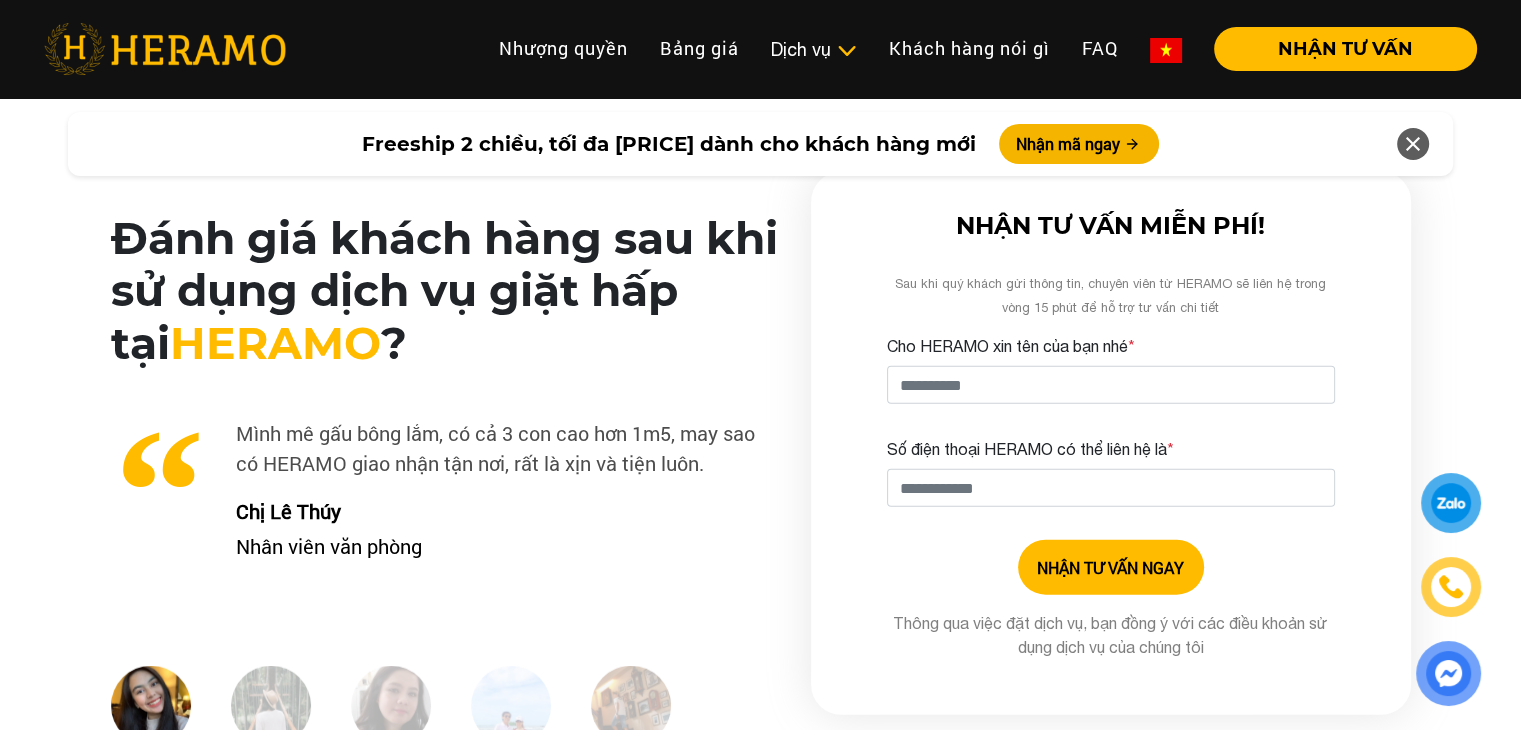 scroll, scrollTop: 5000, scrollLeft: 0, axis: vertical 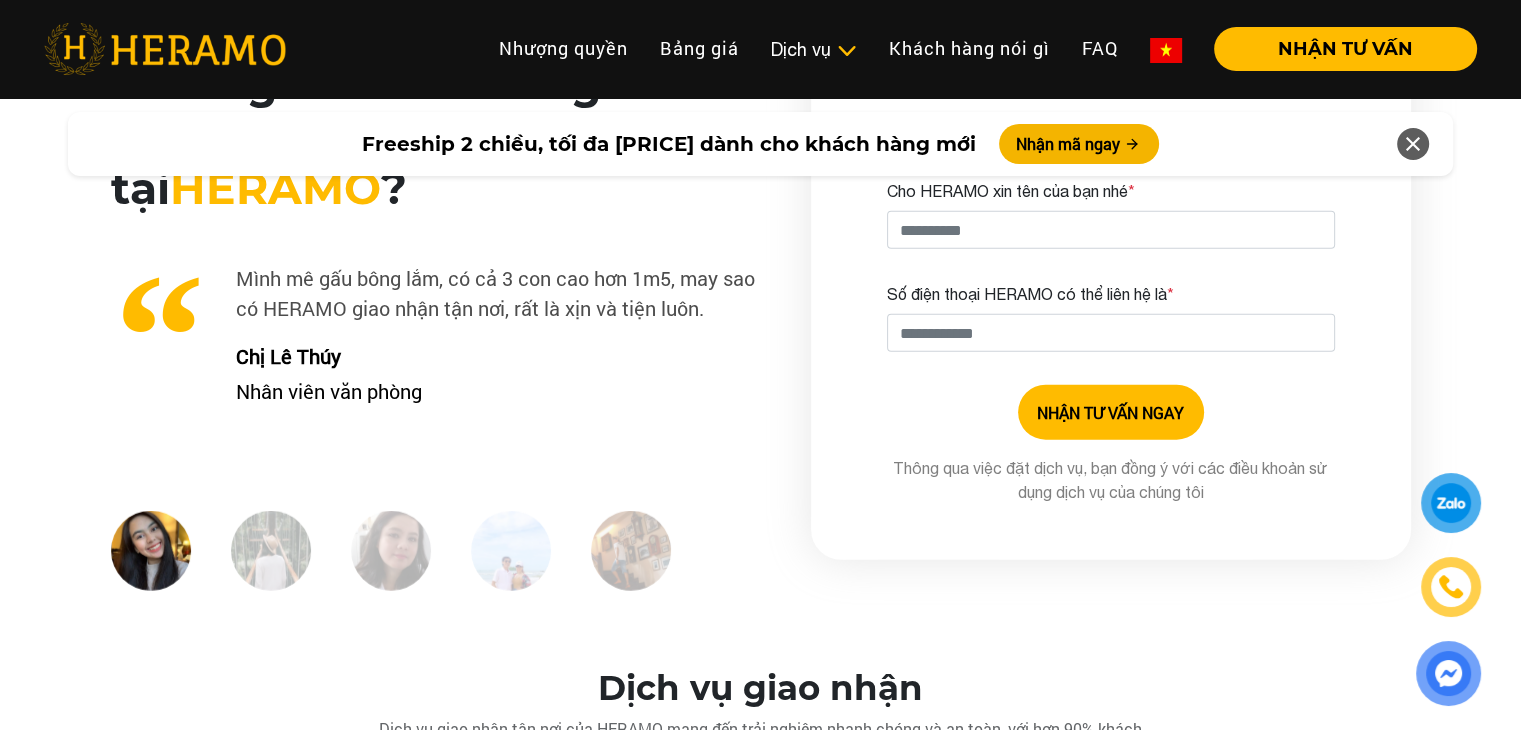 drag, startPoint x: 768, startPoint y: 19, endPoint x: 780, endPoint y: 13, distance: 13.416408 